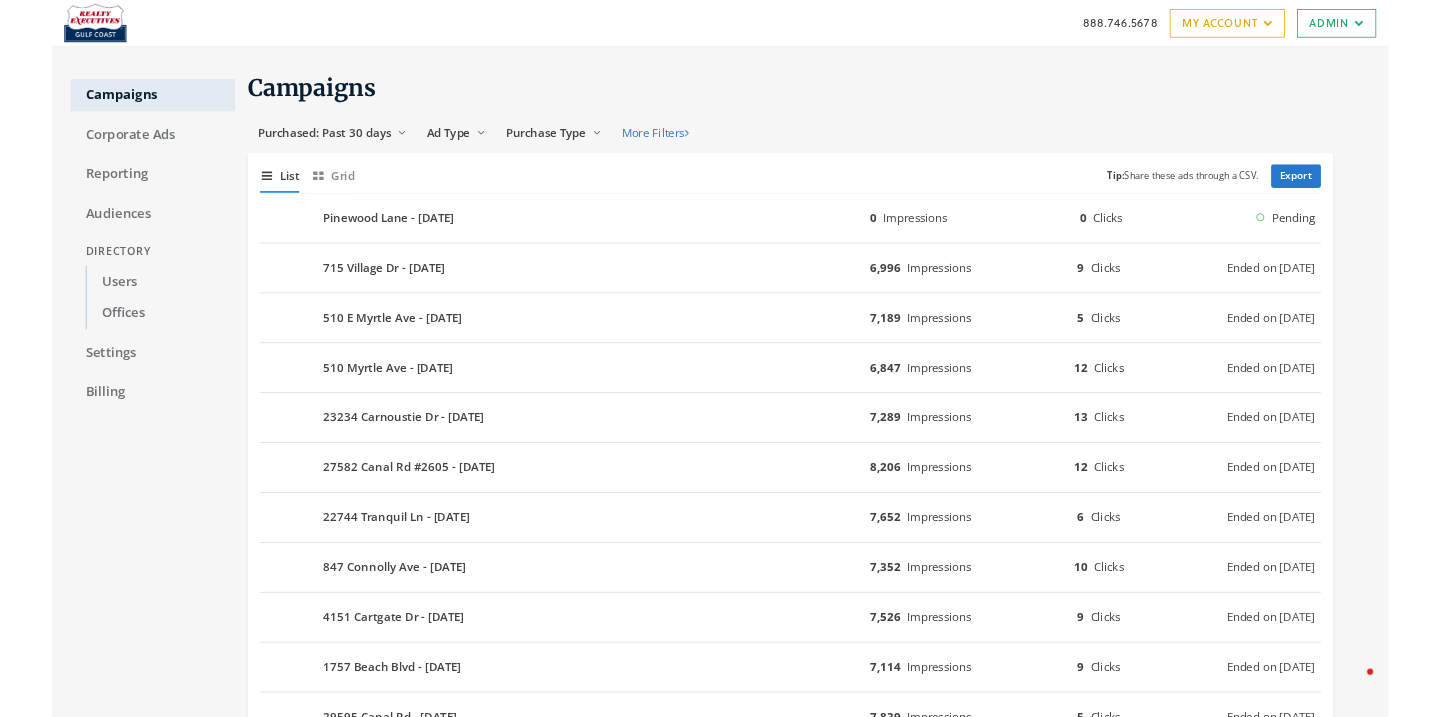 scroll, scrollTop: 0, scrollLeft: 0, axis: both 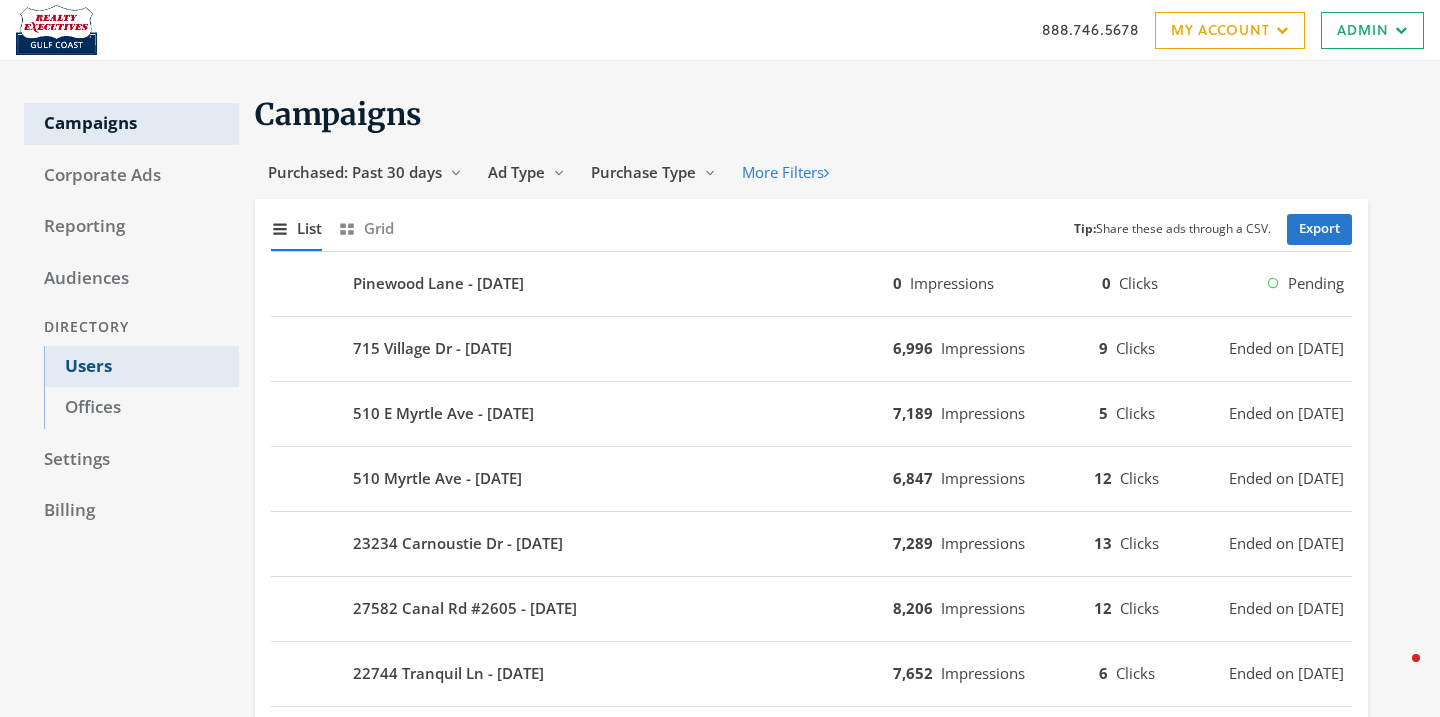 click on "Users" at bounding box center [141, 367] 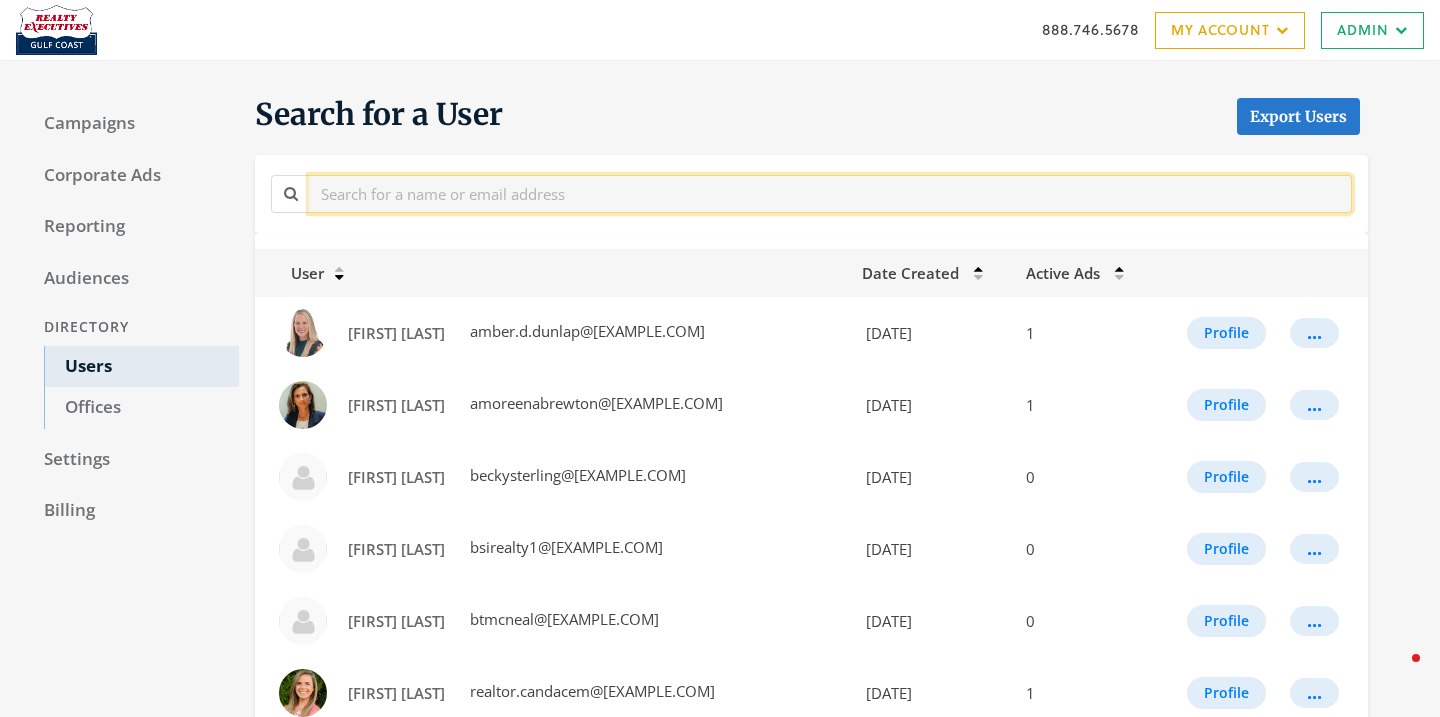 click at bounding box center [830, 193] 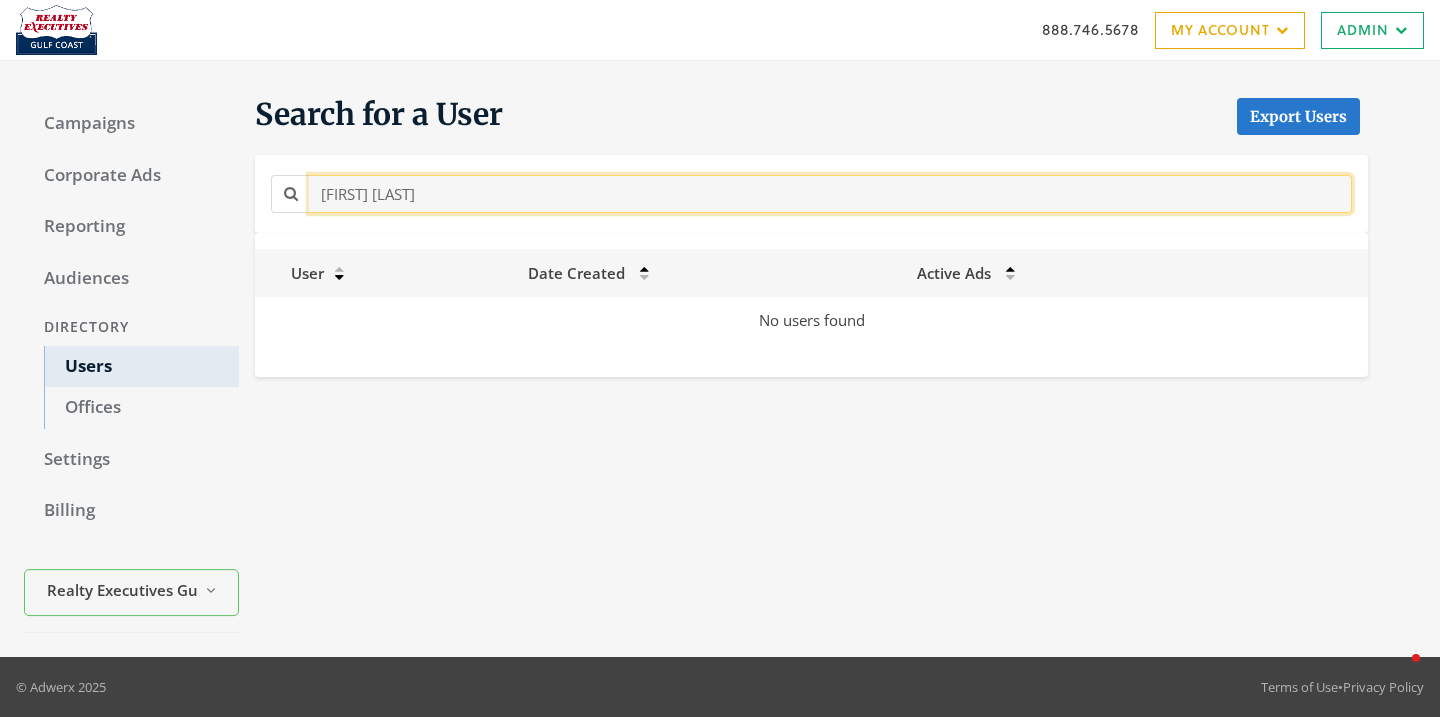 click on "[FIRST] [LAST]" at bounding box center [830, 193] 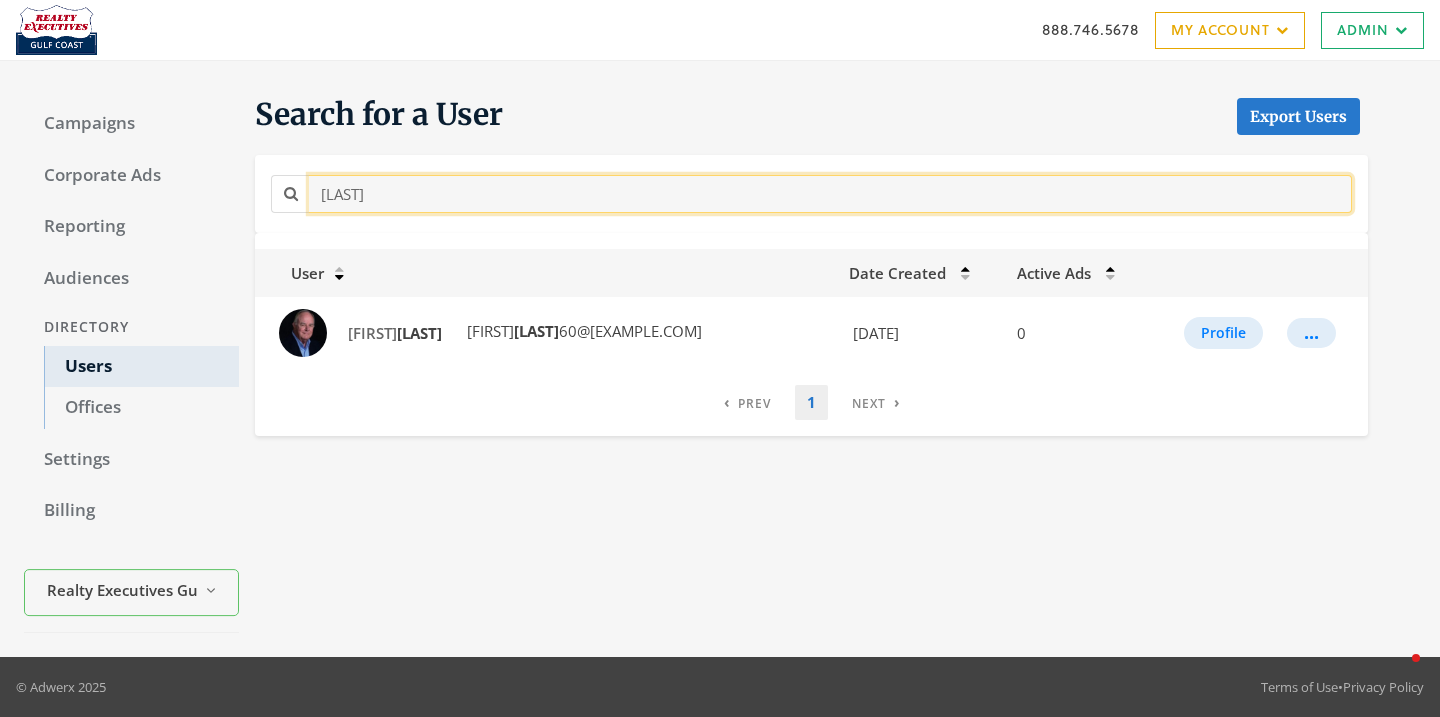 click on "[LAST]" at bounding box center (830, 193) 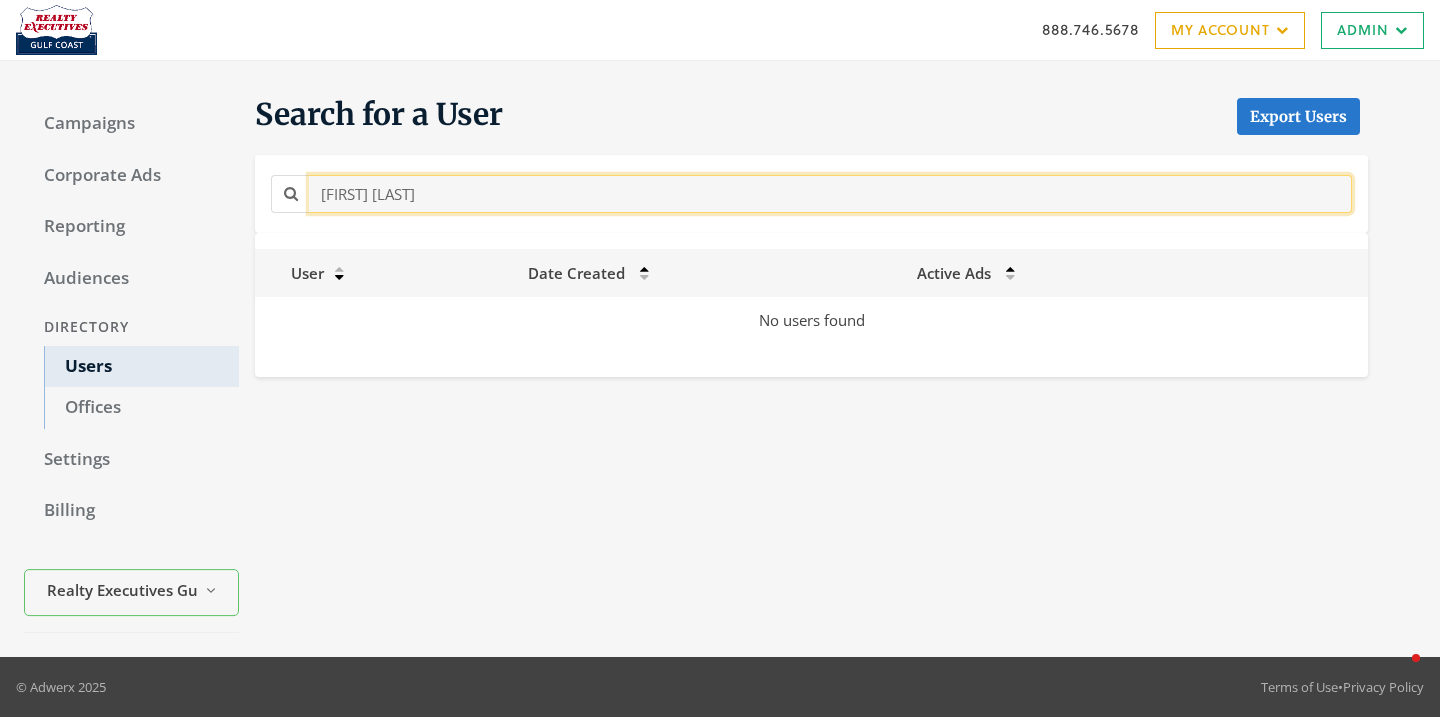 click on "[FIRST] [LAST]" at bounding box center [830, 193] 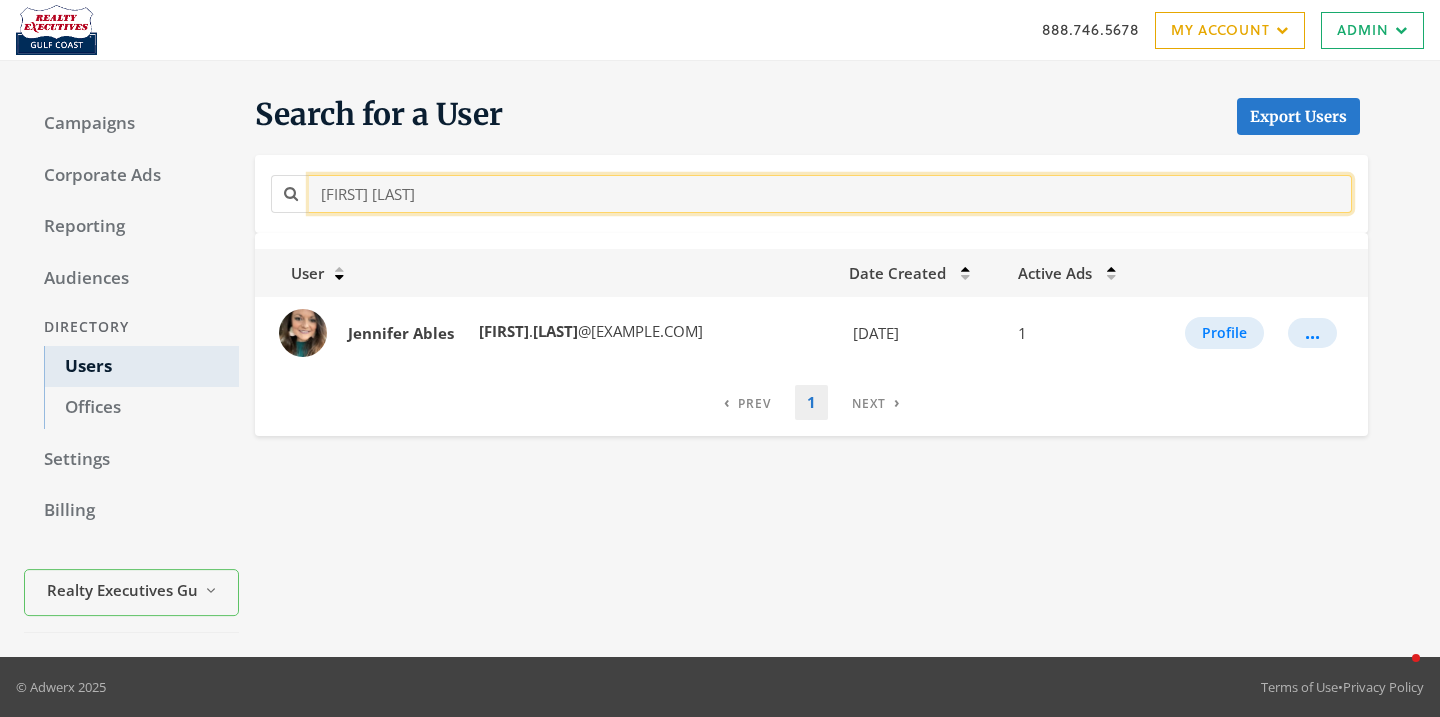 click on "[FIRST] [LAST]" at bounding box center [830, 193] 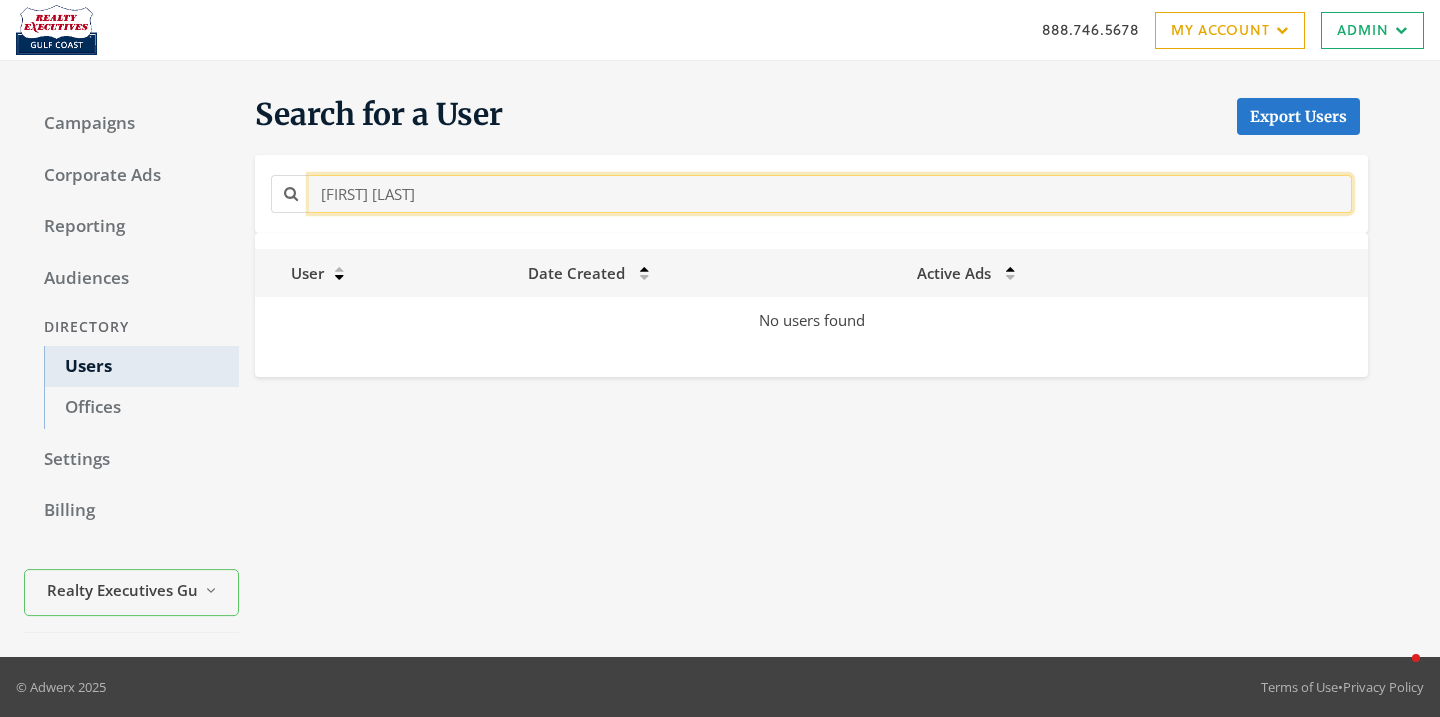 click on "[FIRST] [LAST]" at bounding box center (830, 193) 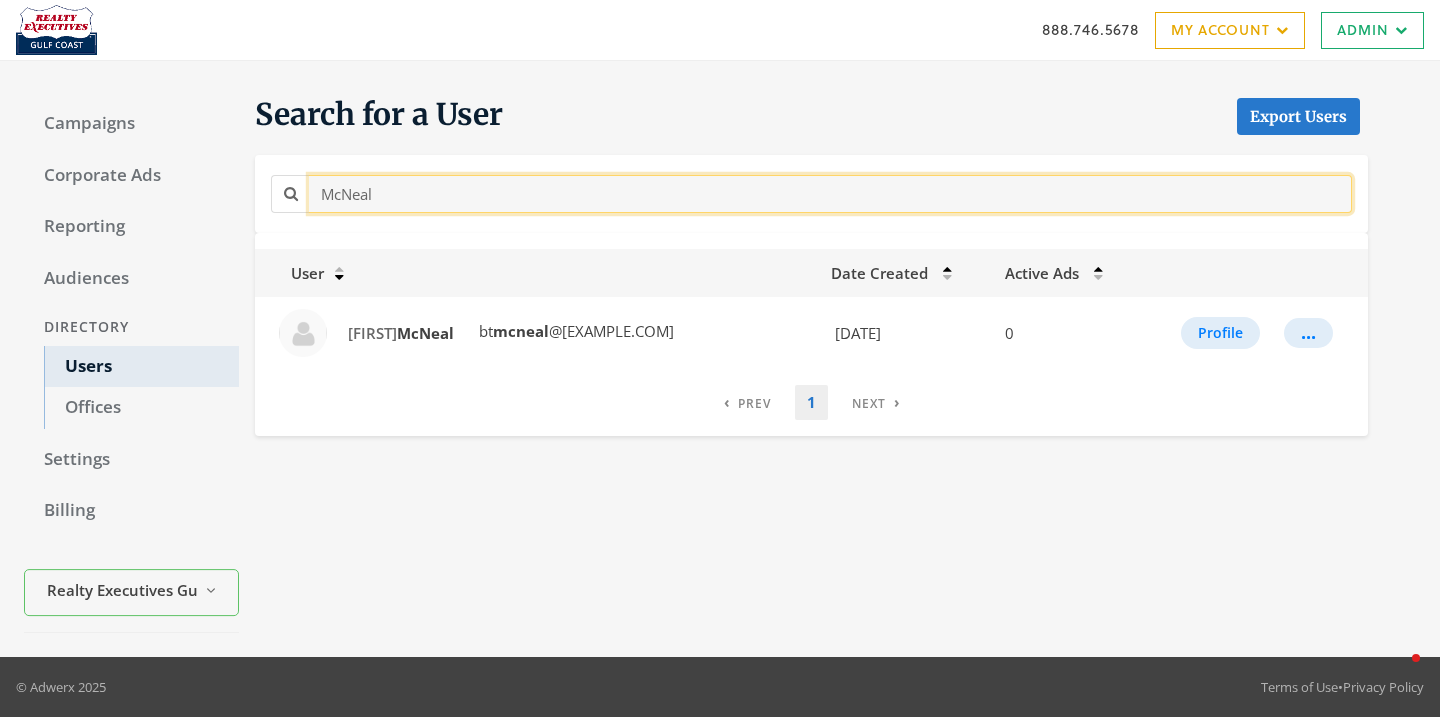 click on "McNeal" at bounding box center [830, 193] 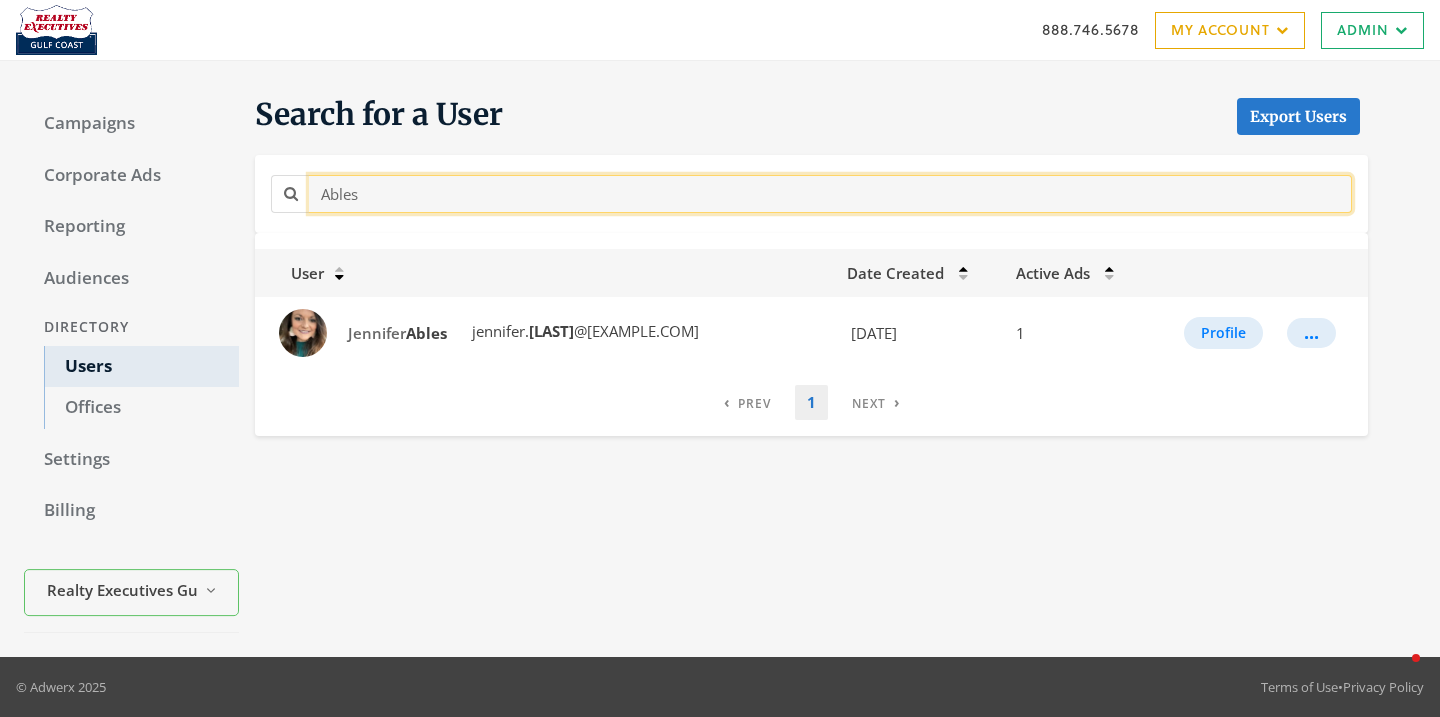 click on "Ables" at bounding box center (830, 193) 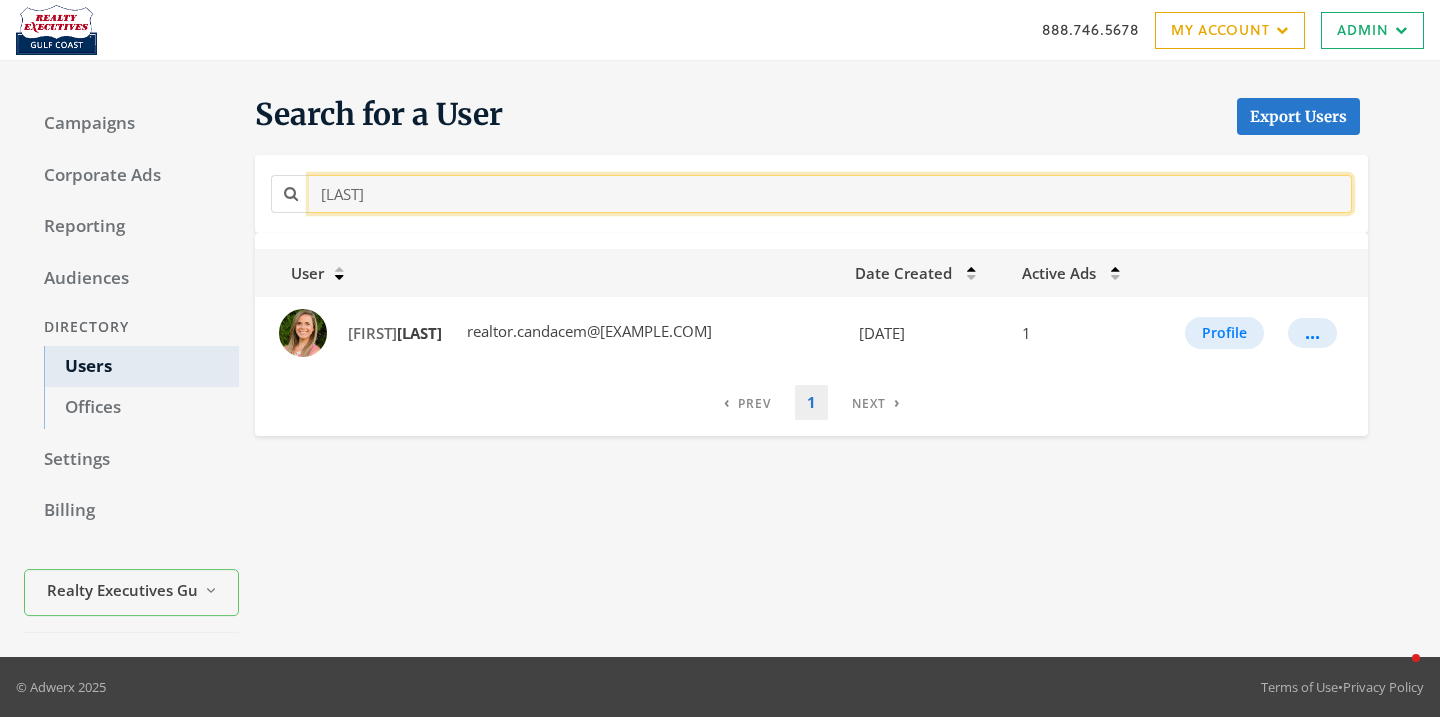 click on "[LAST]" at bounding box center (830, 193) 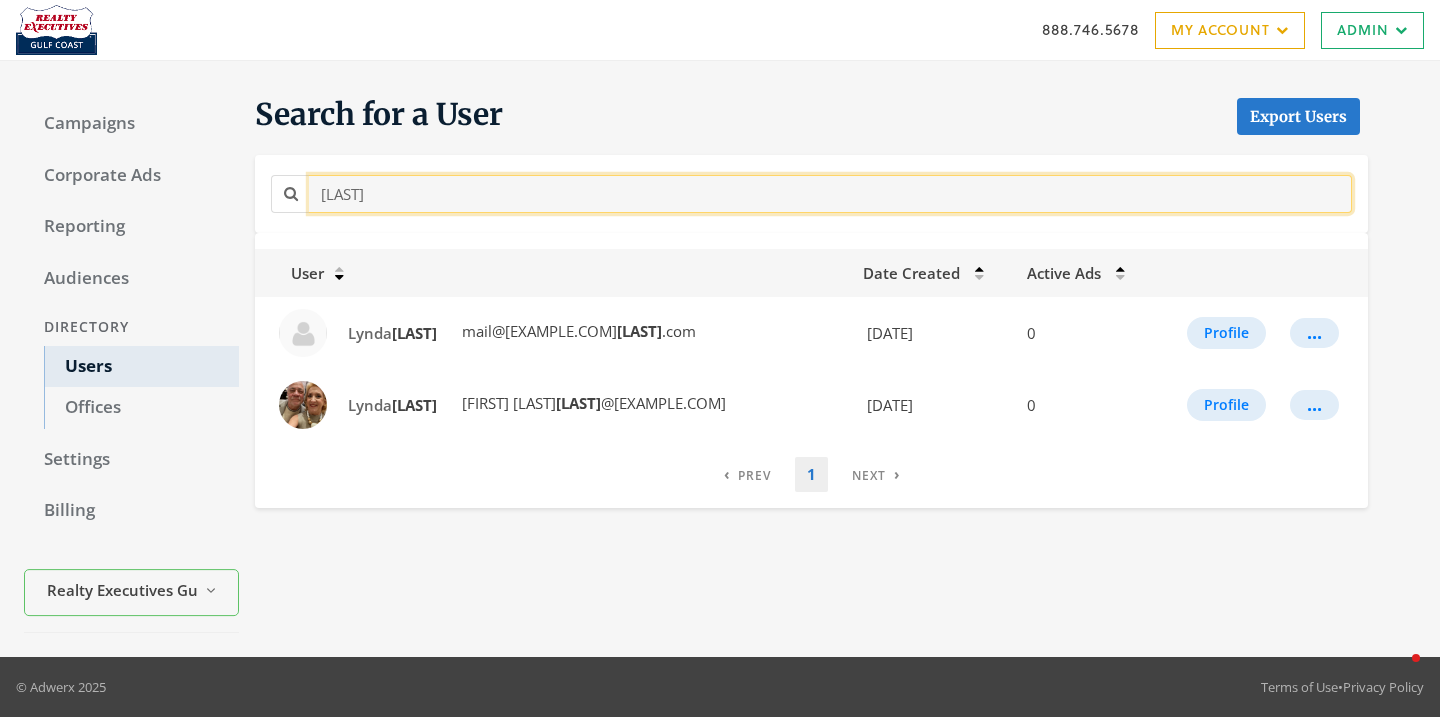 click on "[LAST]" at bounding box center [830, 193] 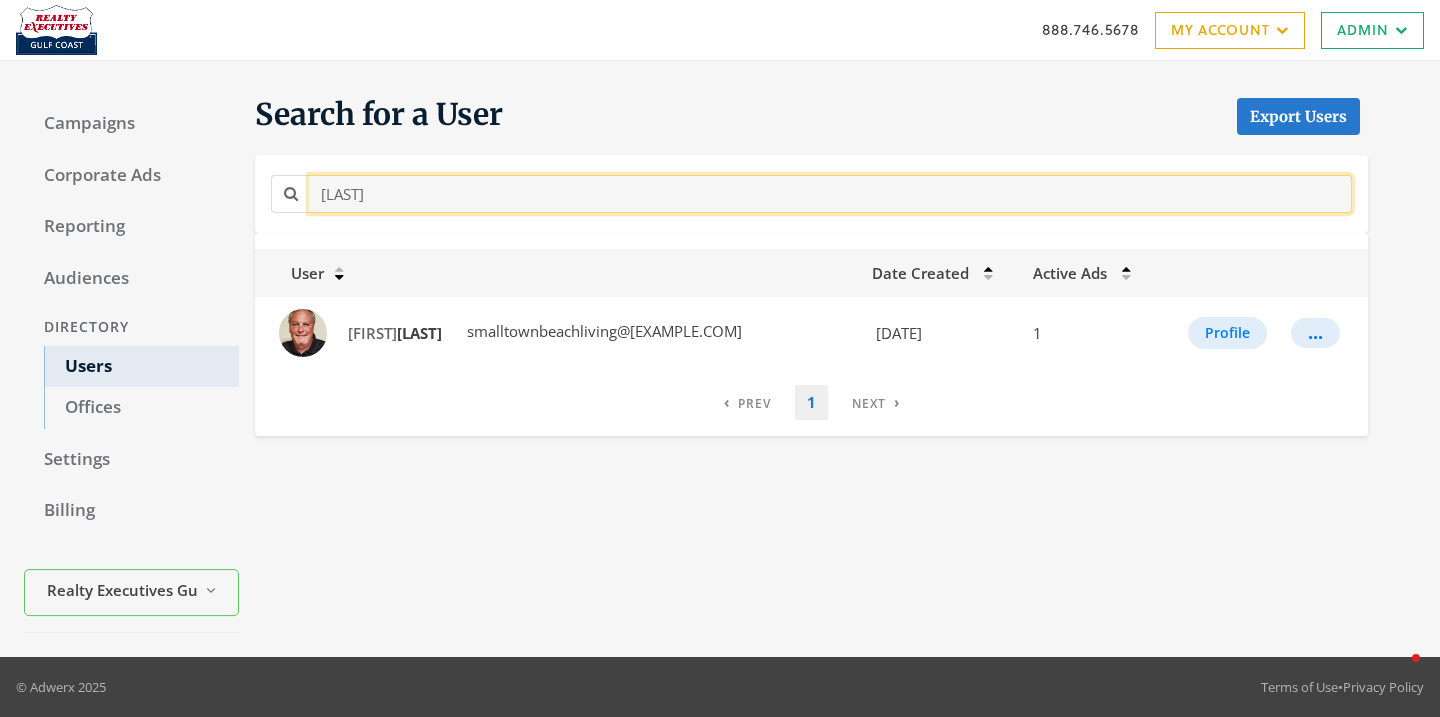 click on "[LAST]" at bounding box center (830, 193) 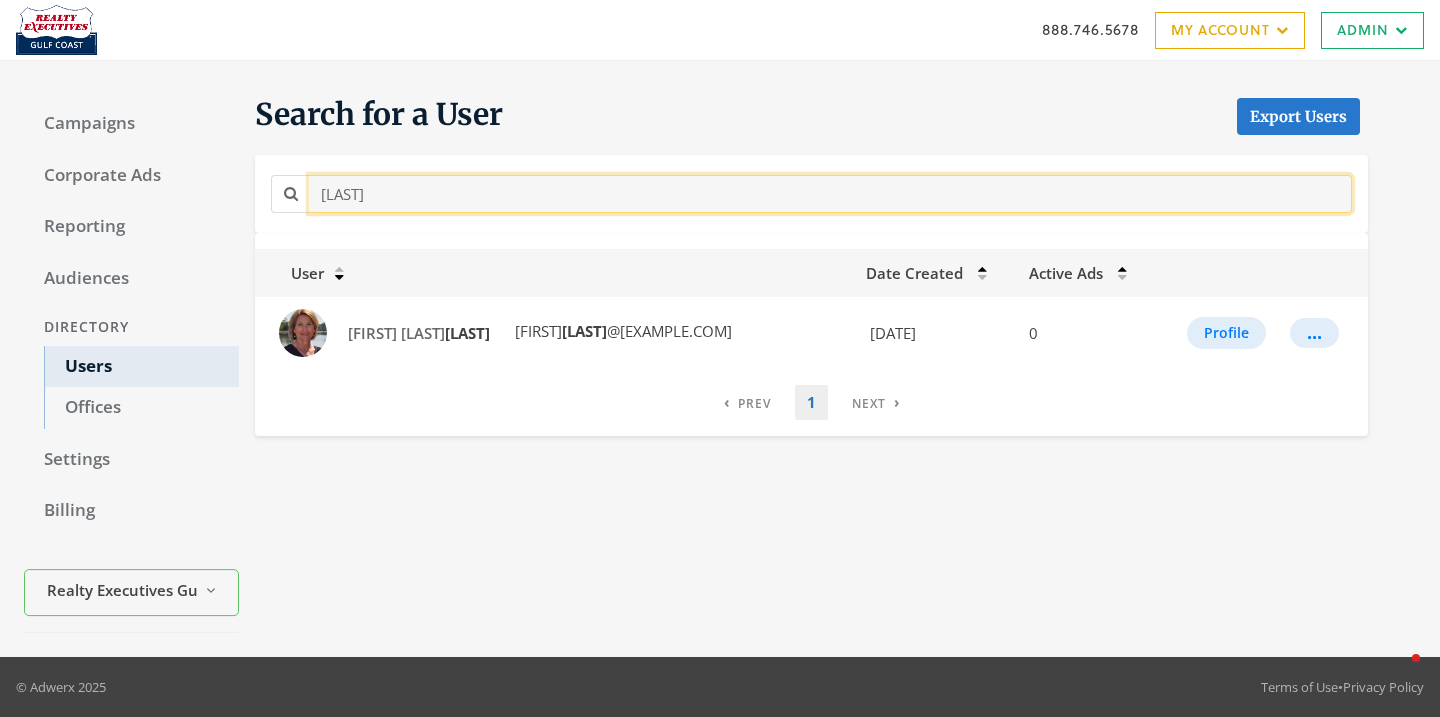click on "[LAST]" at bounding box center (830, 193) 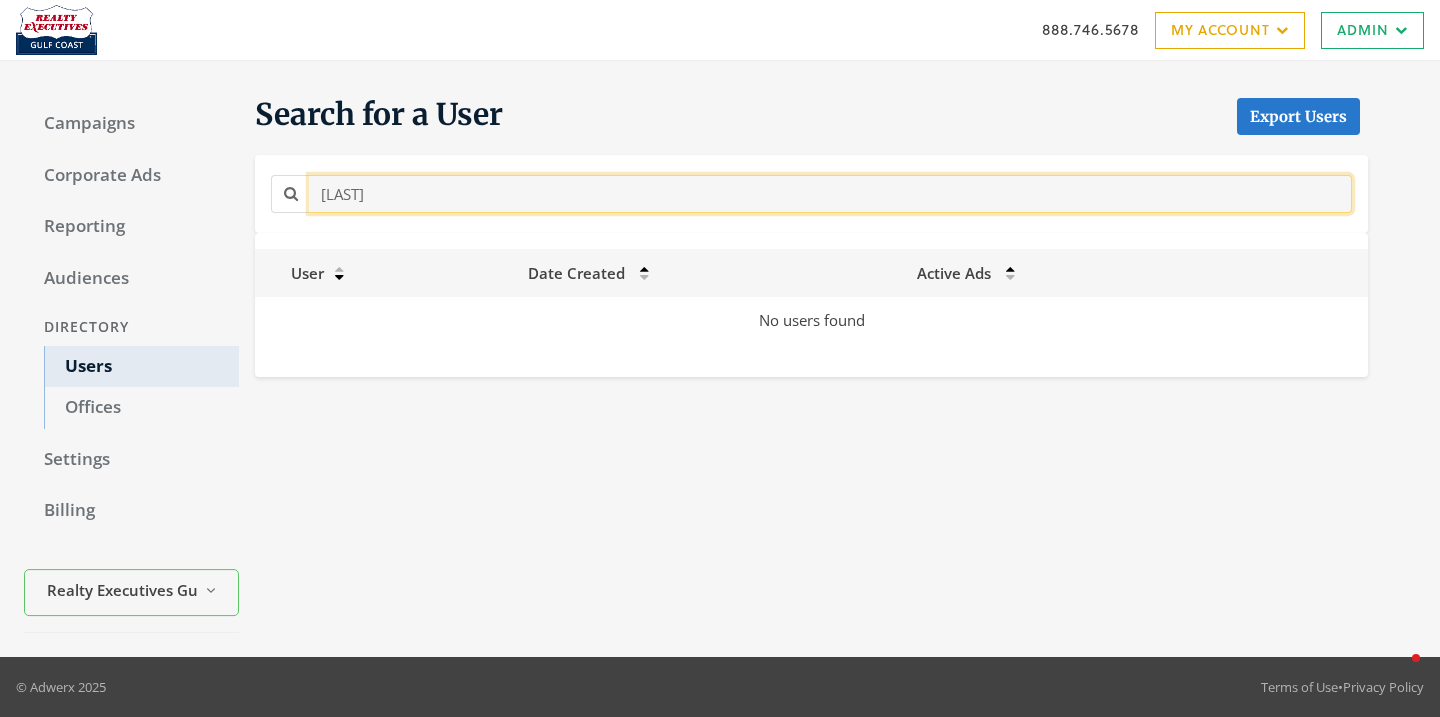 type on "[LAST]" 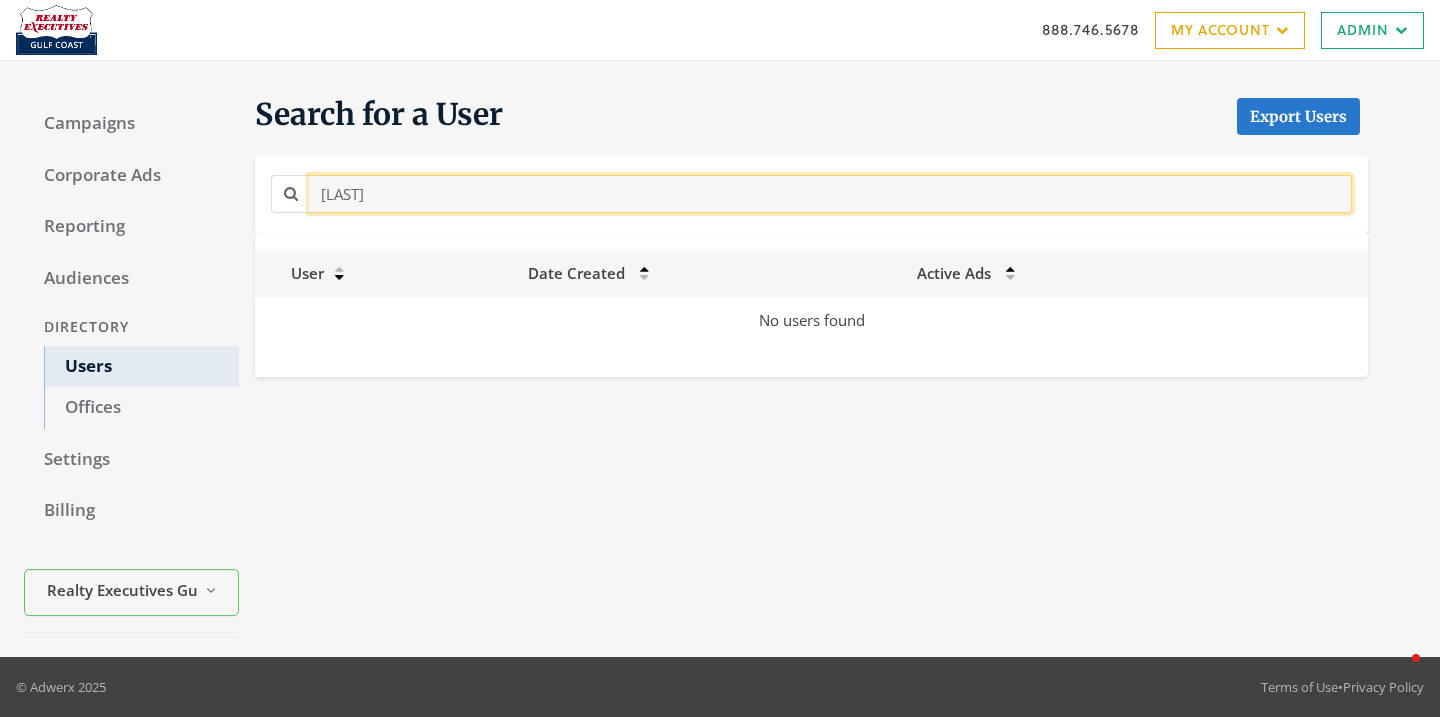 click on "[LAST]" at bounding box center [830, 193] 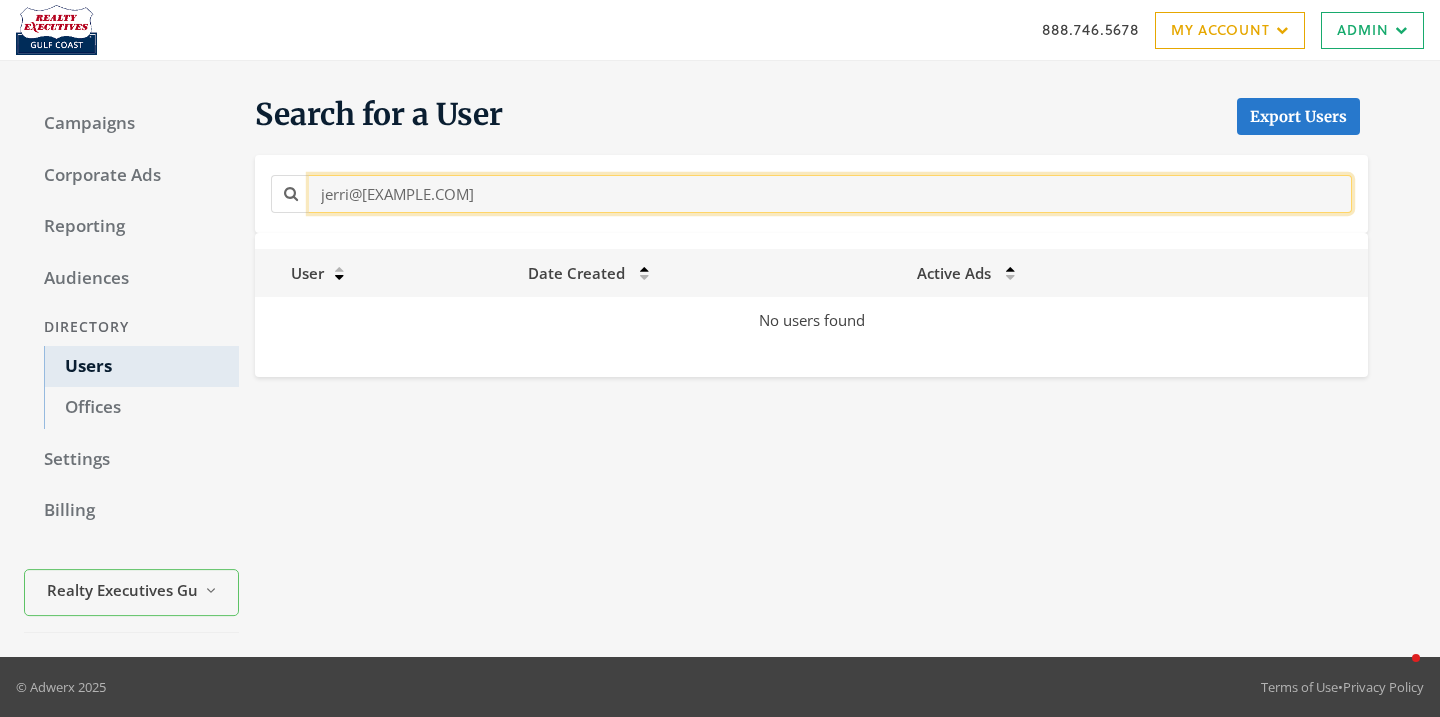 click on "jerri@[EXAMPLE.COM]" at bounding box center [830, 193] 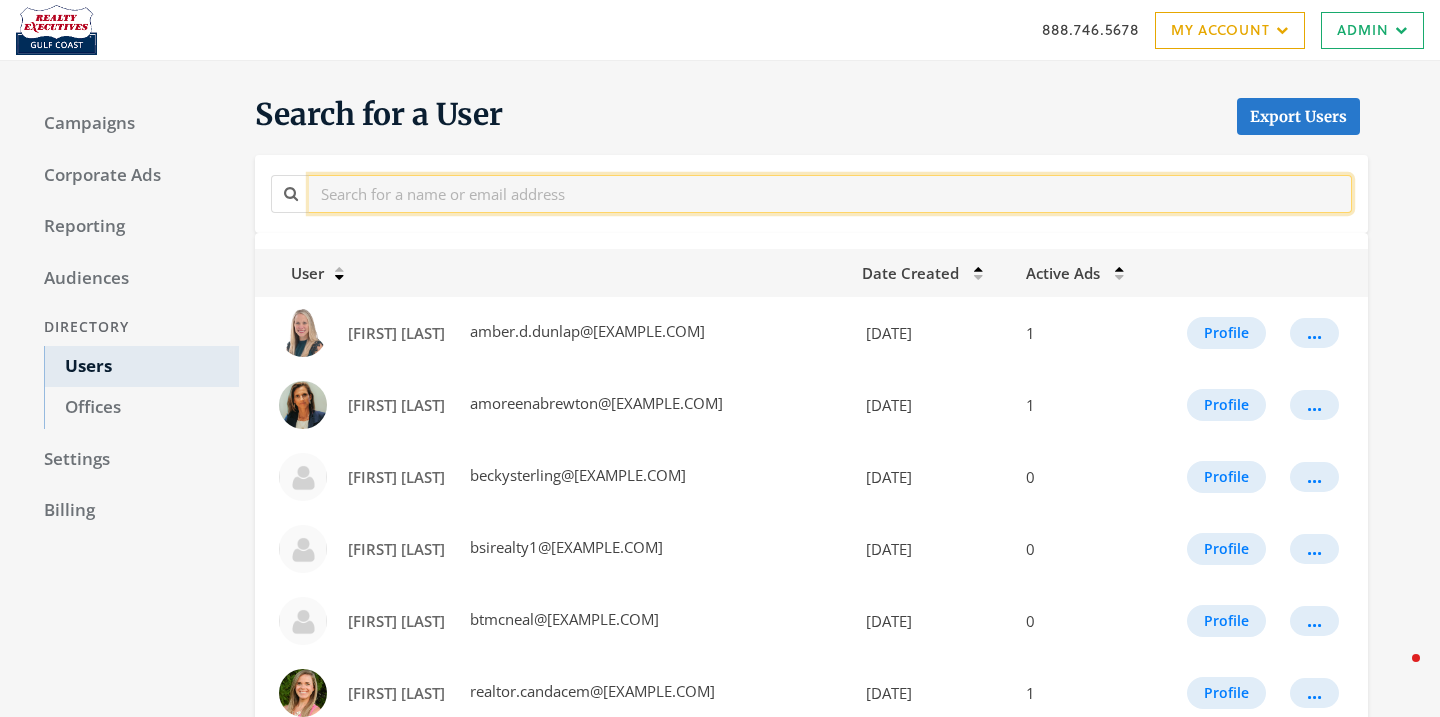 paste on "[LAST]" 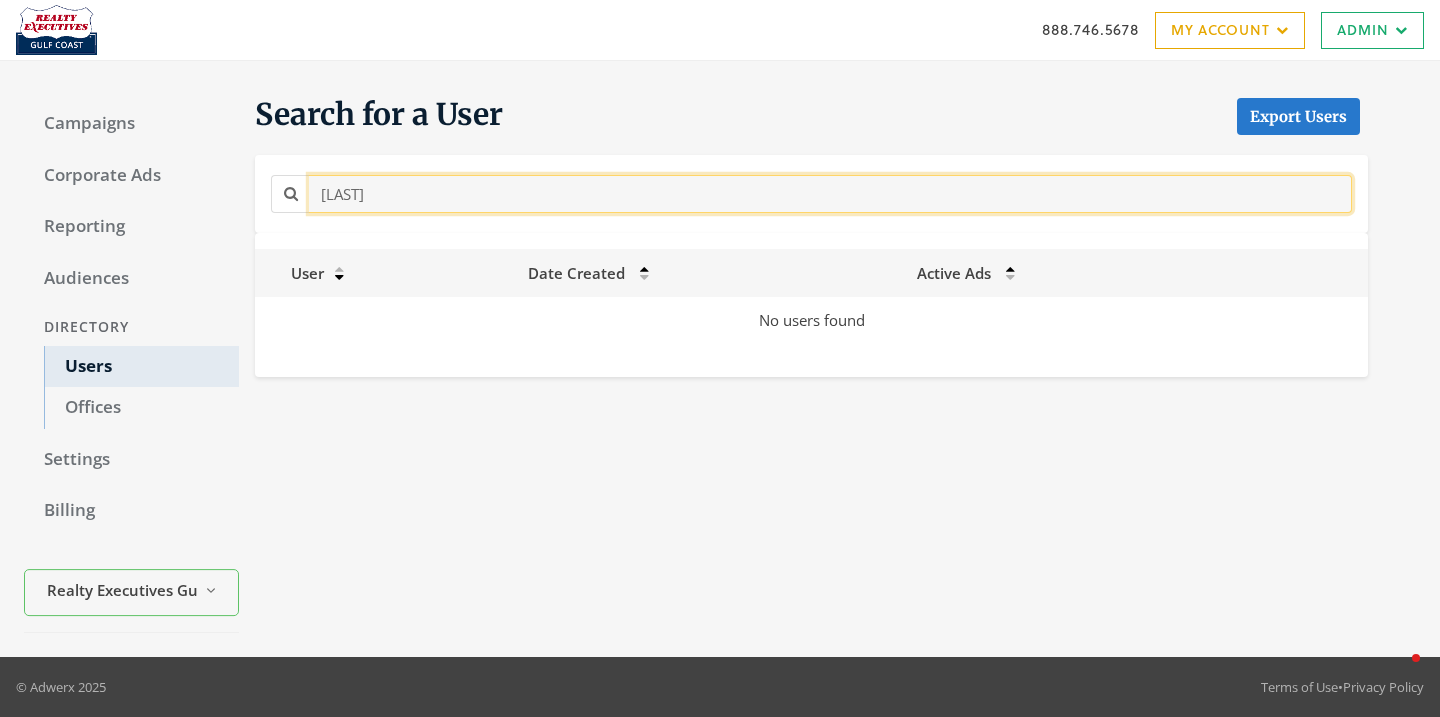 click on "[LAST]" at bounding box center (830, 193) 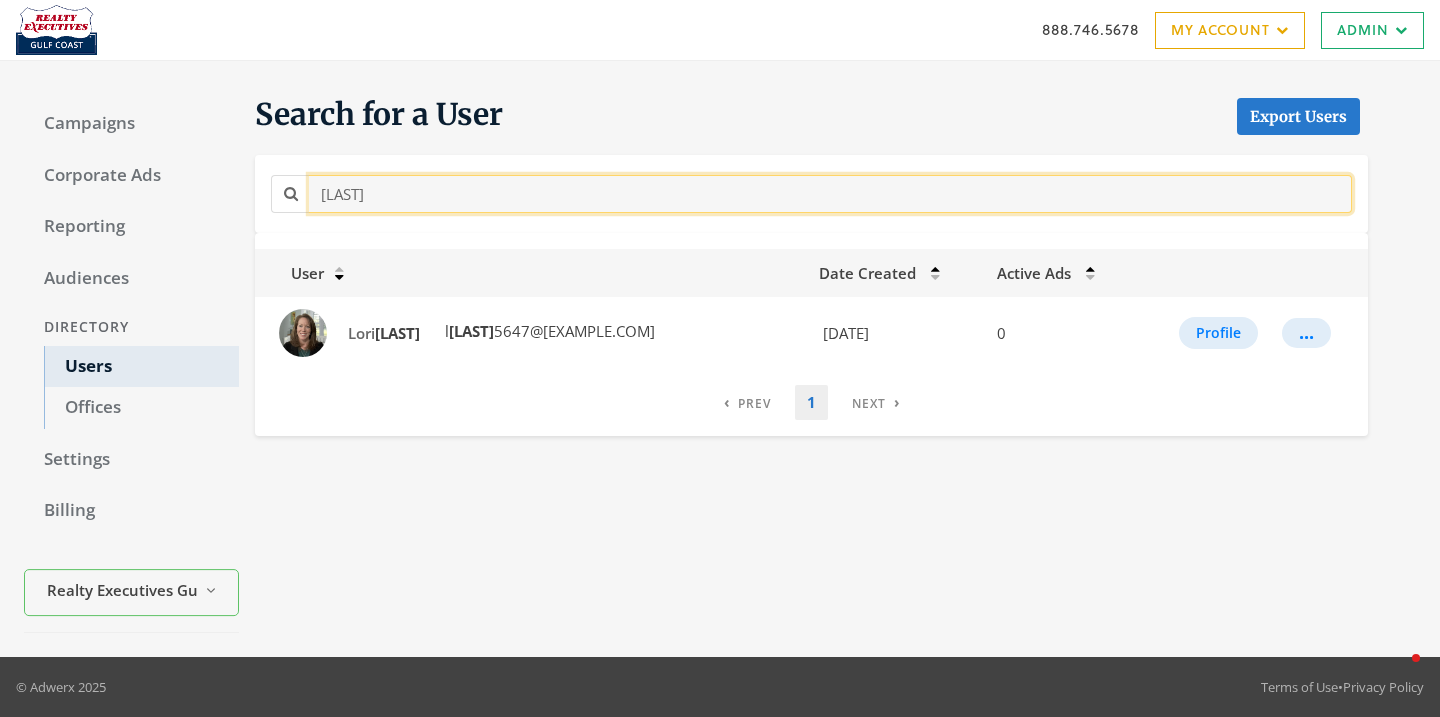 click on "[LAST]" at bounding box center (830, 193) 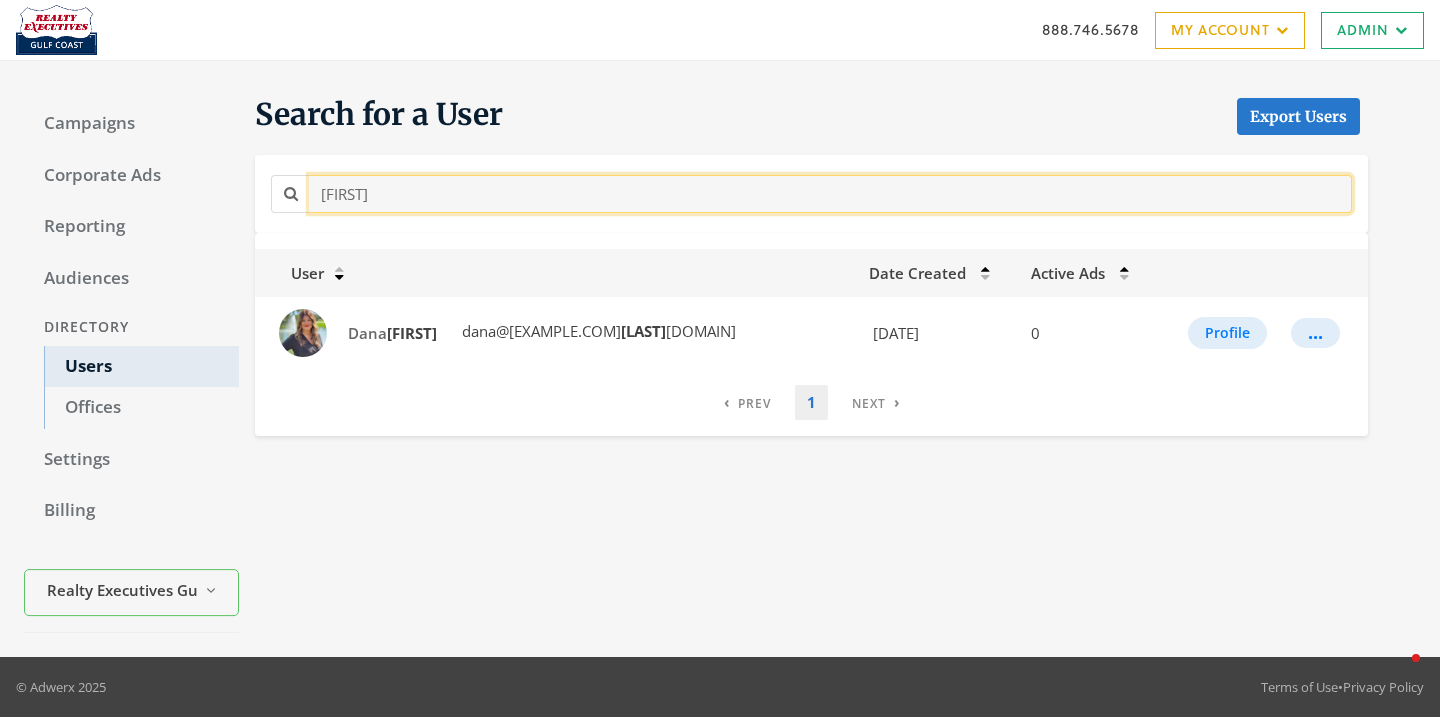 click on "[FIRST]" at bounding box center [830, 193] 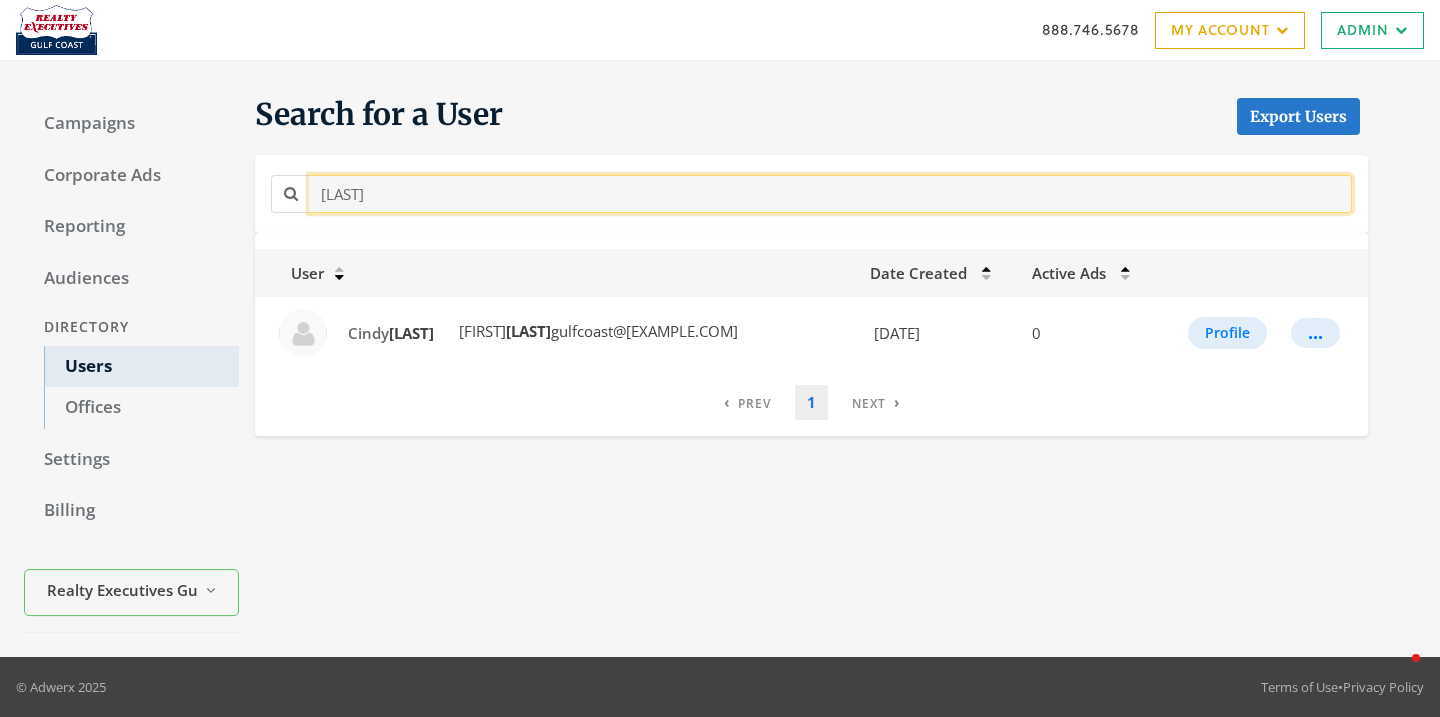 click on "[LAST]" at bounding box center [830, 193] 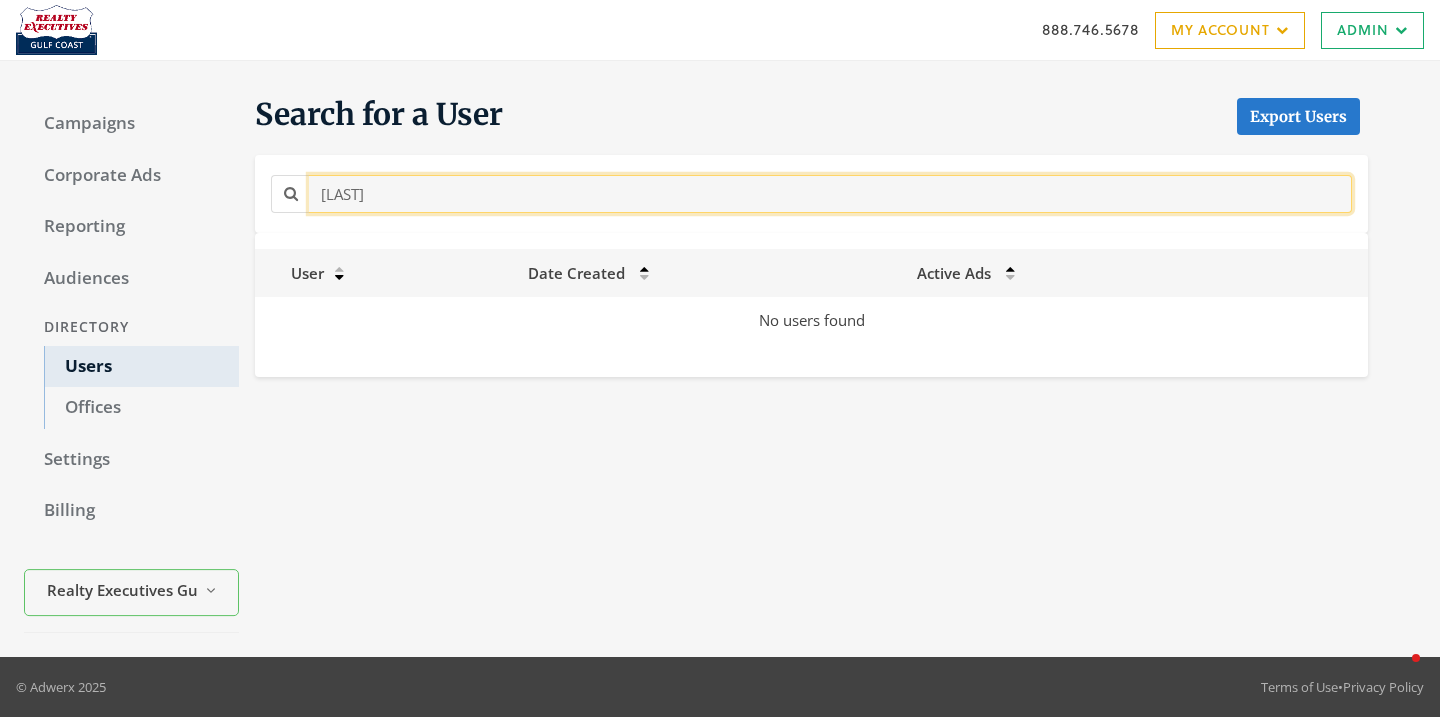 click on "[LAST]" at bounding box center (830, 193) 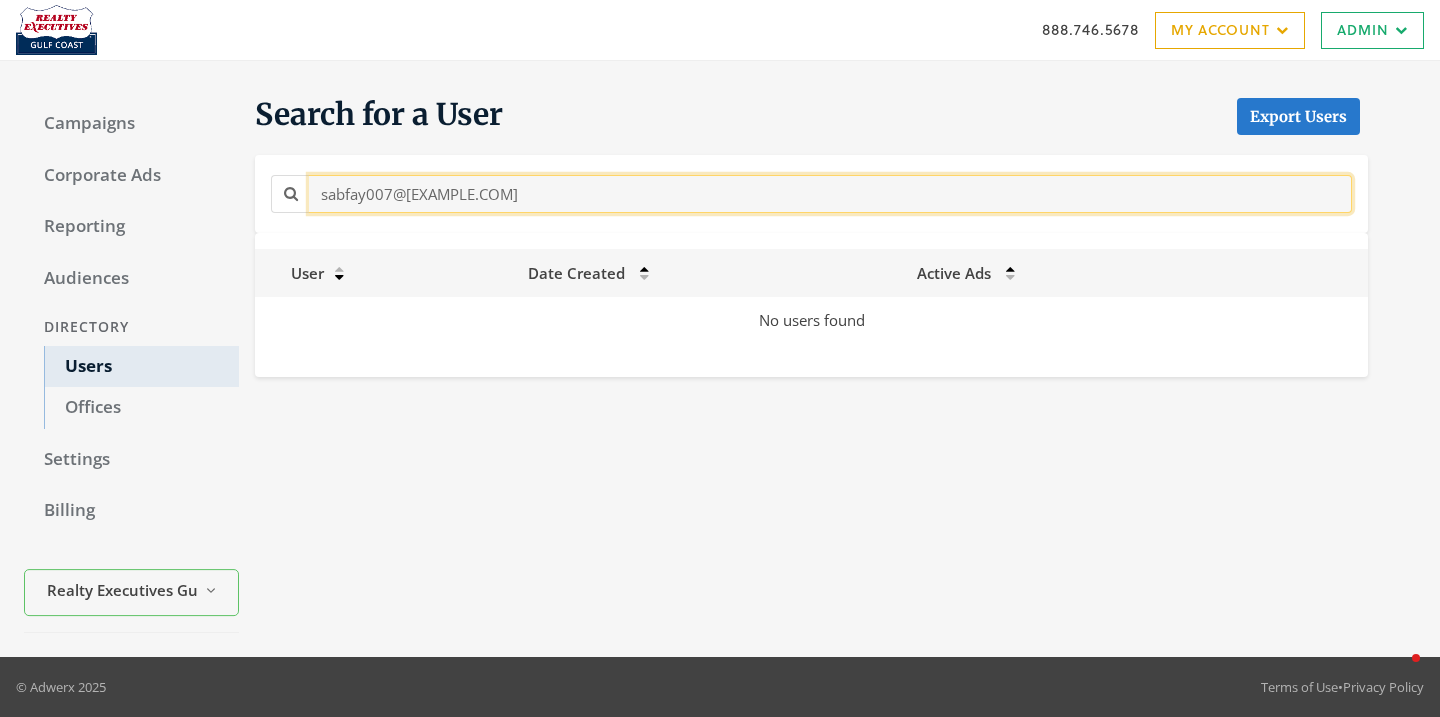 click on "sabfay007@[EXAMPLE.COM]" at bounding box center [830, 193] 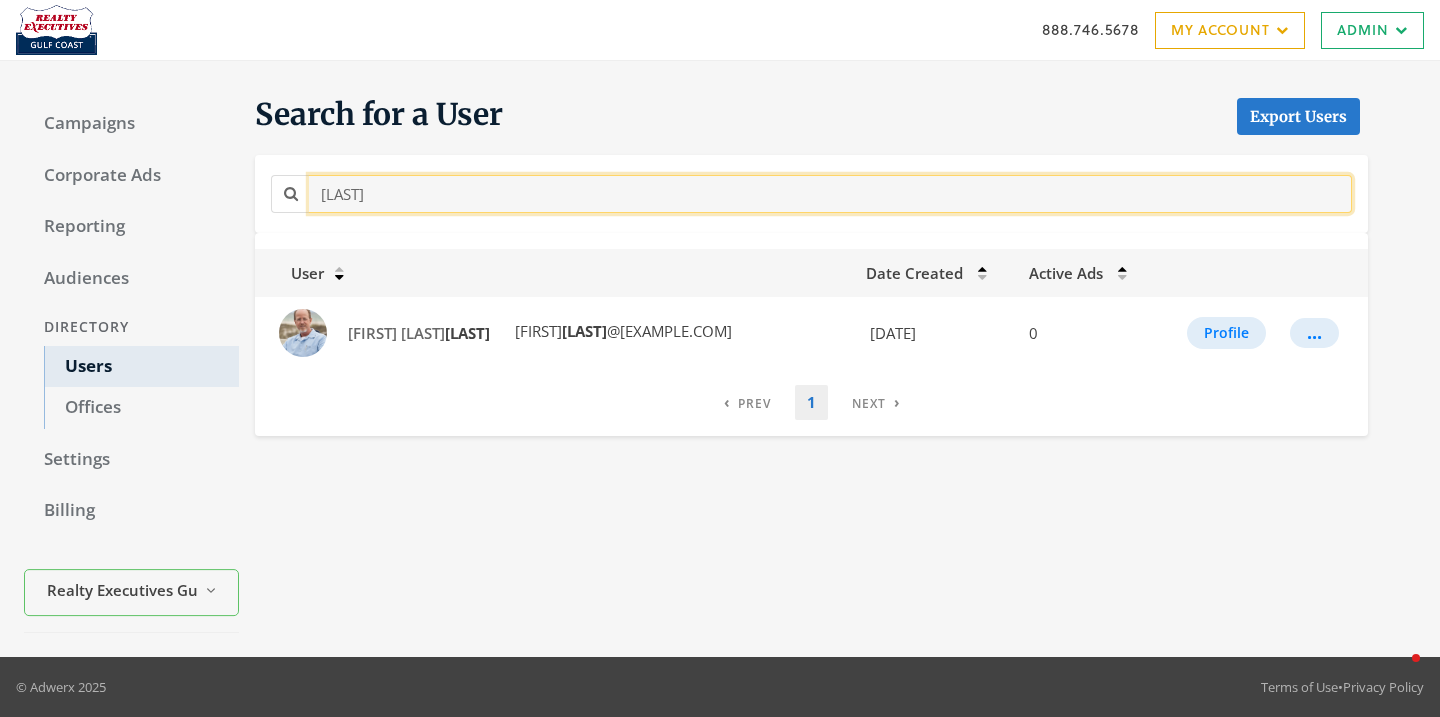 click on "[LAST]" at bounding box center [830, 193] 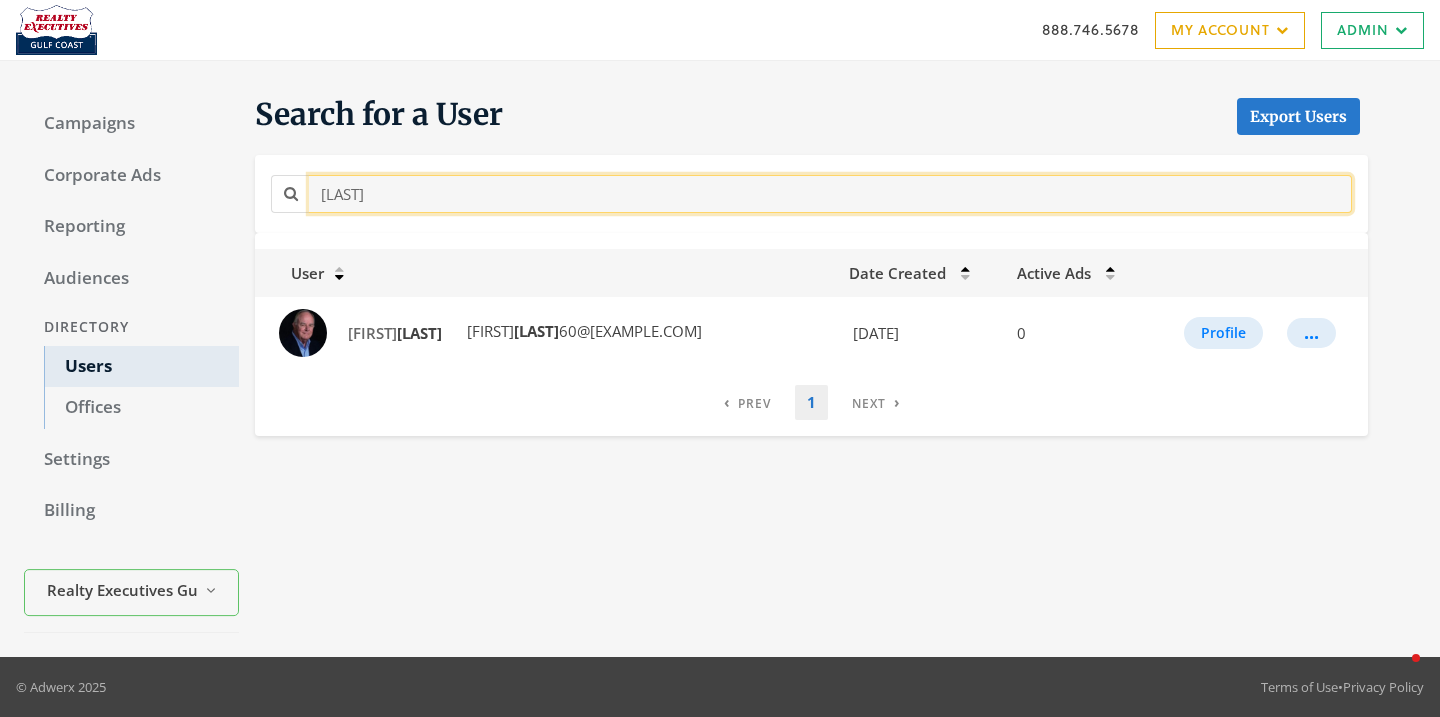 click on "[LAST]" at bounding box center (830, 193) 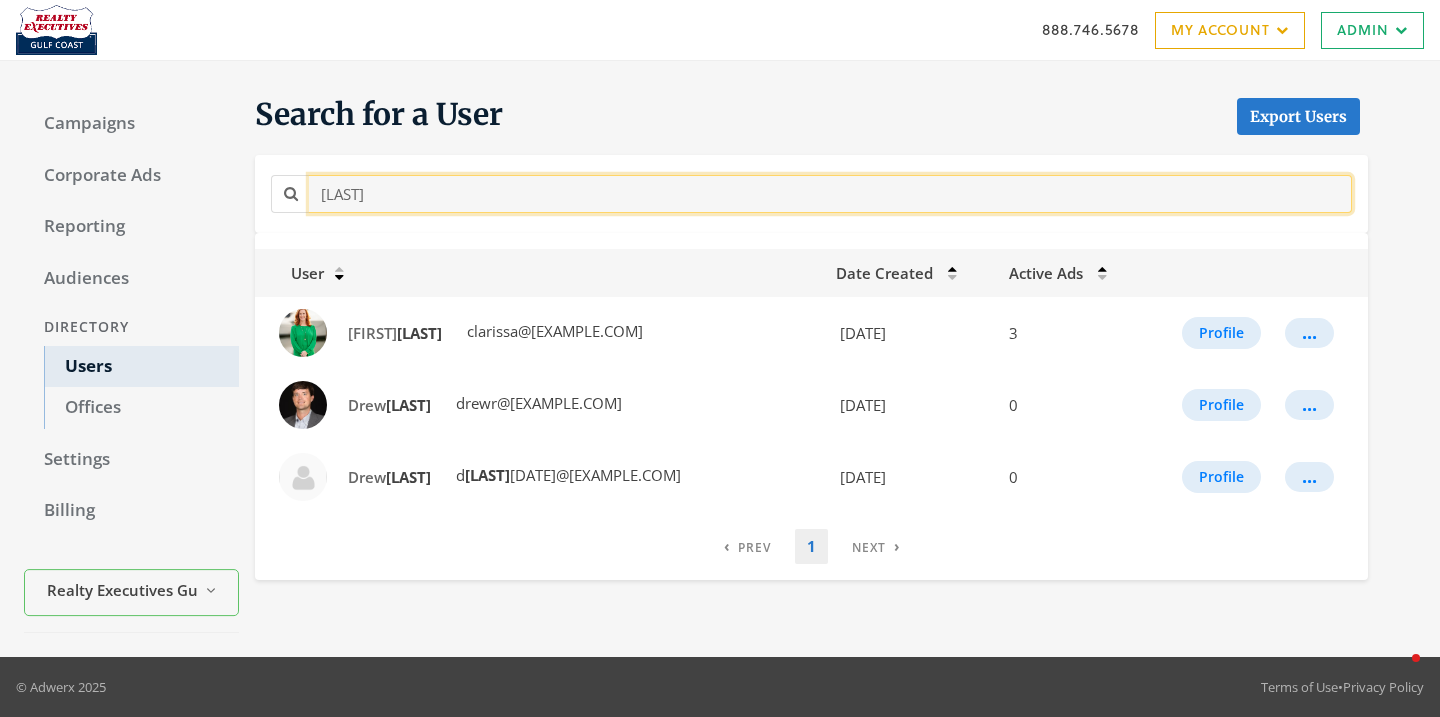 click on "[LAST]" at bounding box center [830, 193] 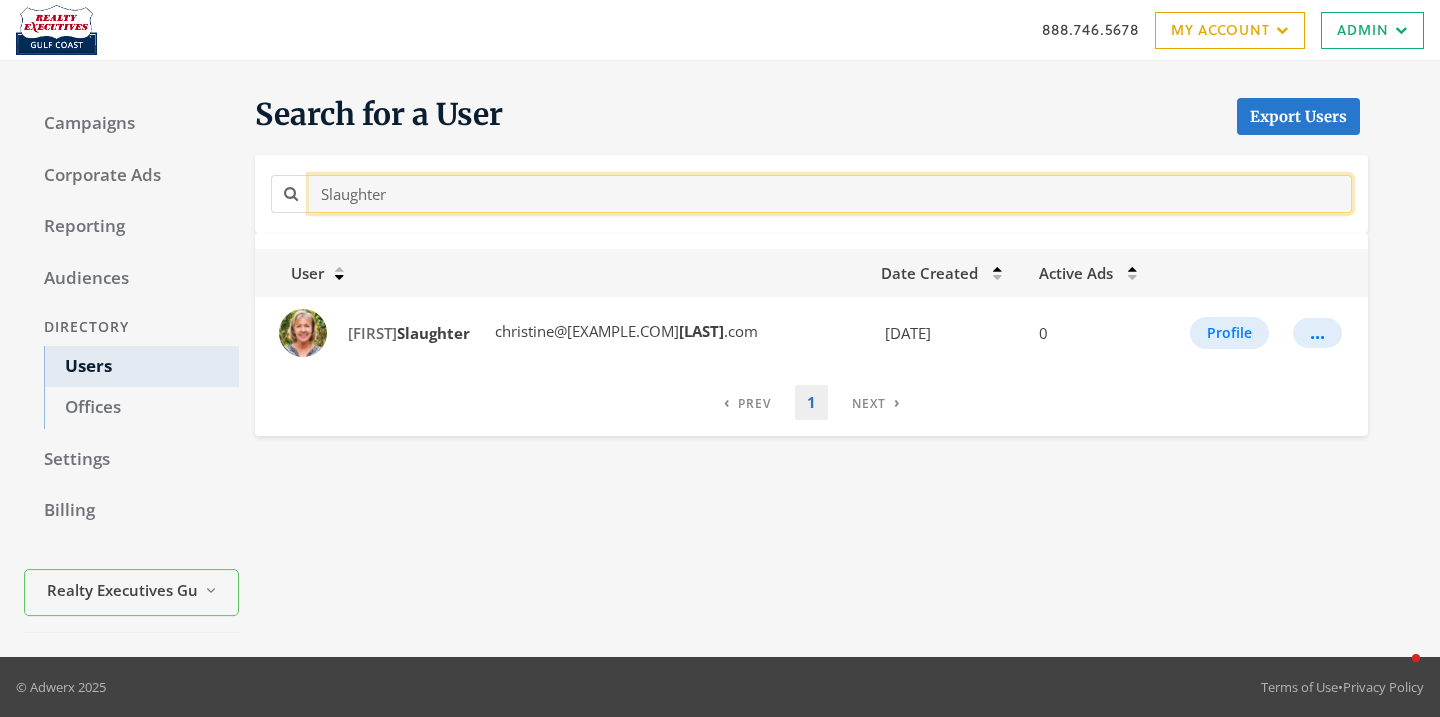 click on "Slaughter" at bounding box center (830, 193) 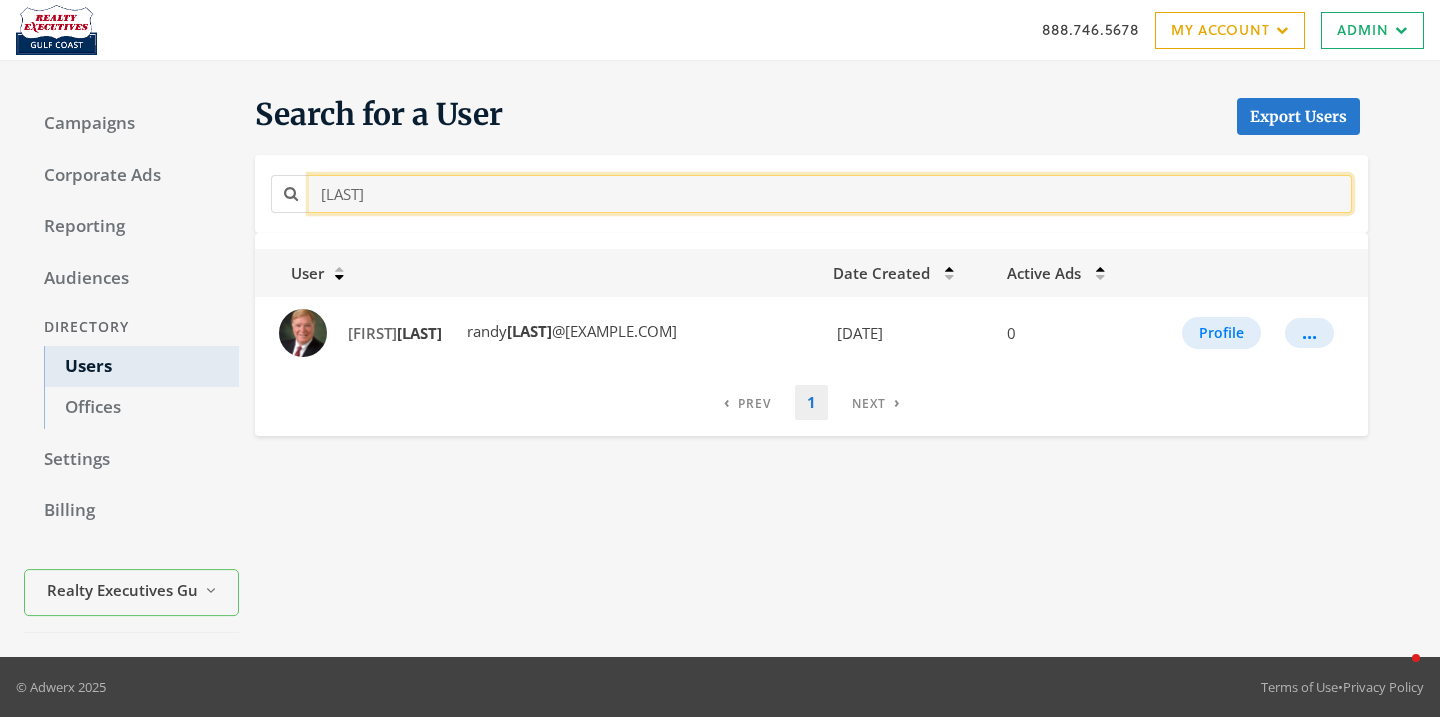 click on "[LAST]" at bounding box center [830, 193] 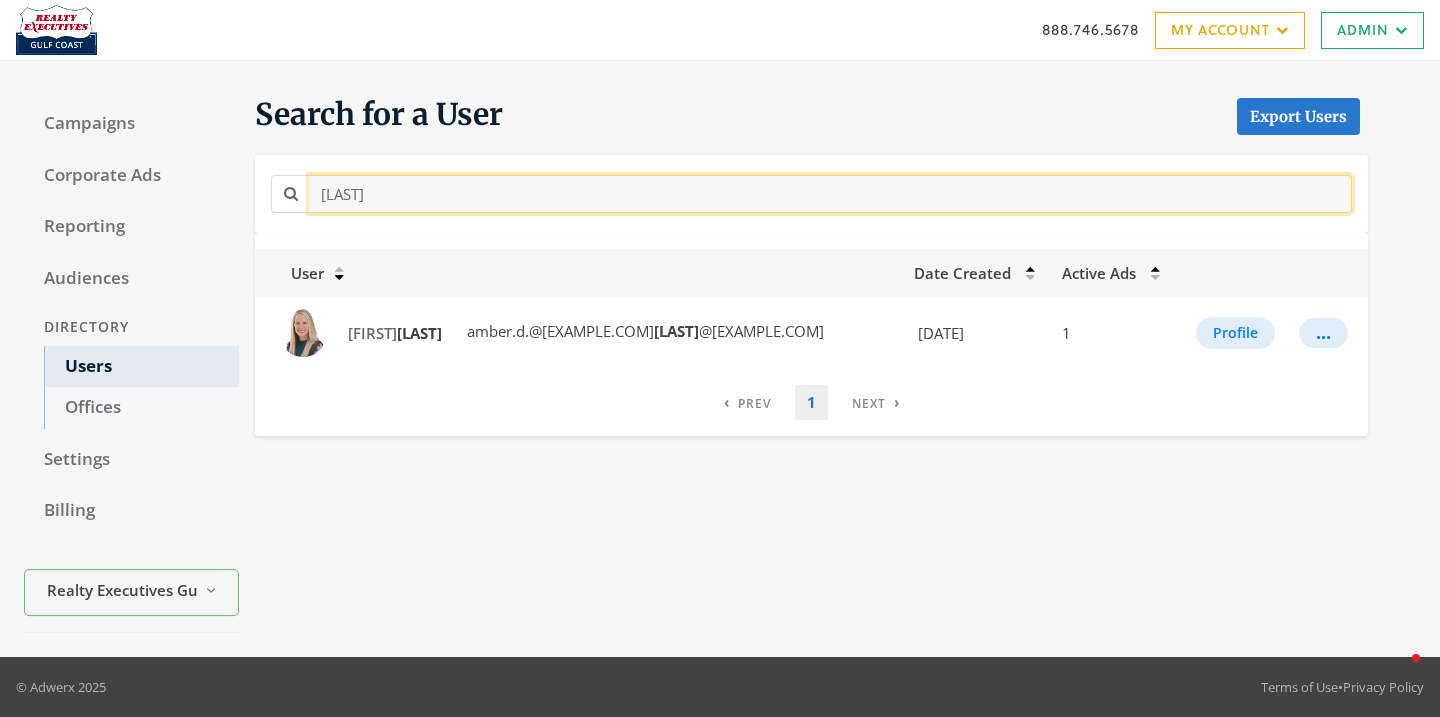 click on "[LAST]" at bounding box center (830, 193) 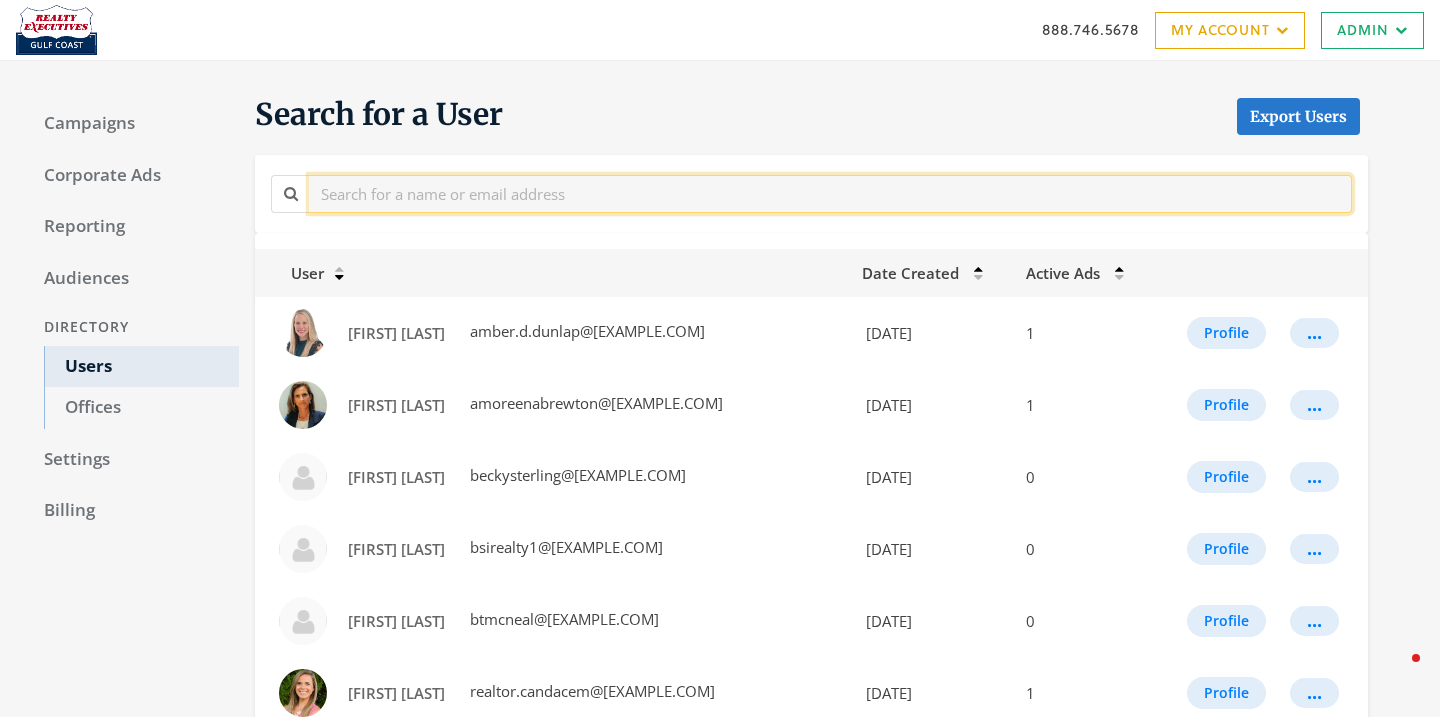 paste on "[FIRST]" 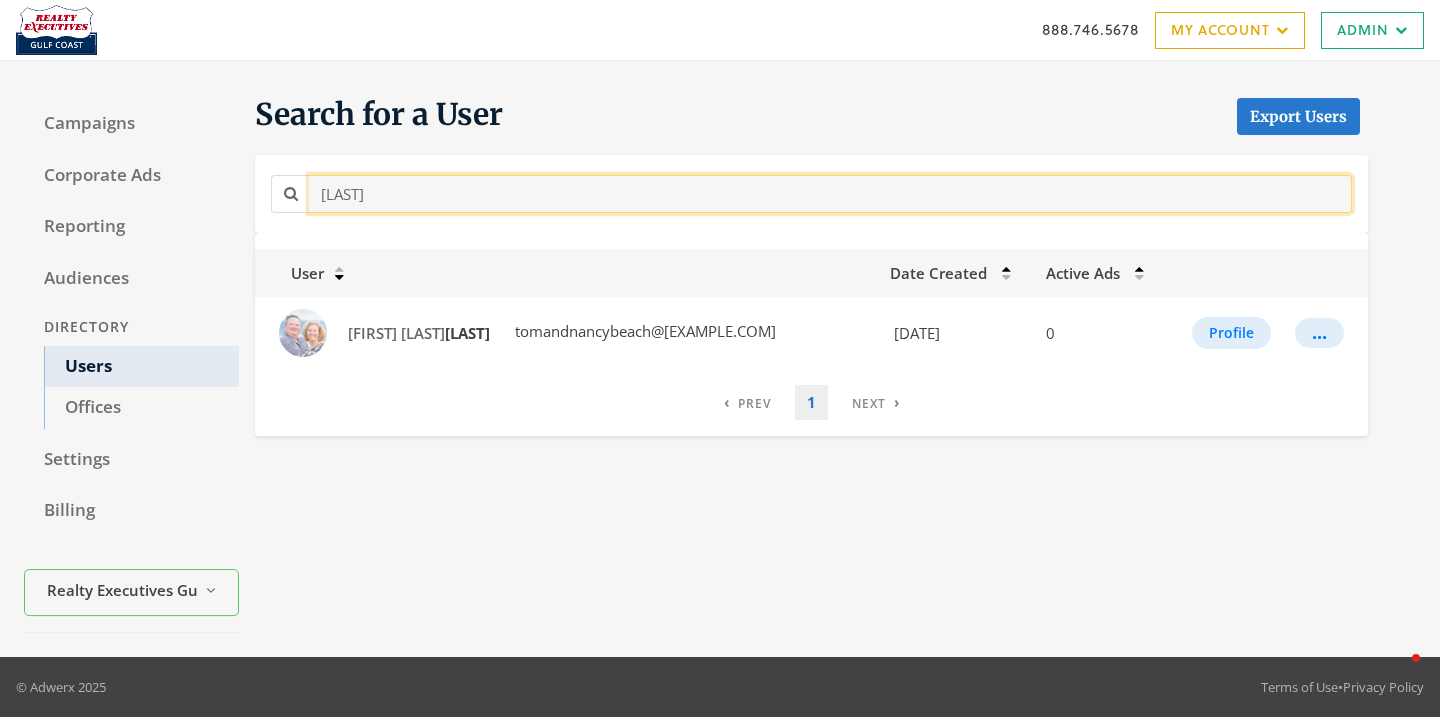 click on "[LAST]" at bounding box center (830, 193) 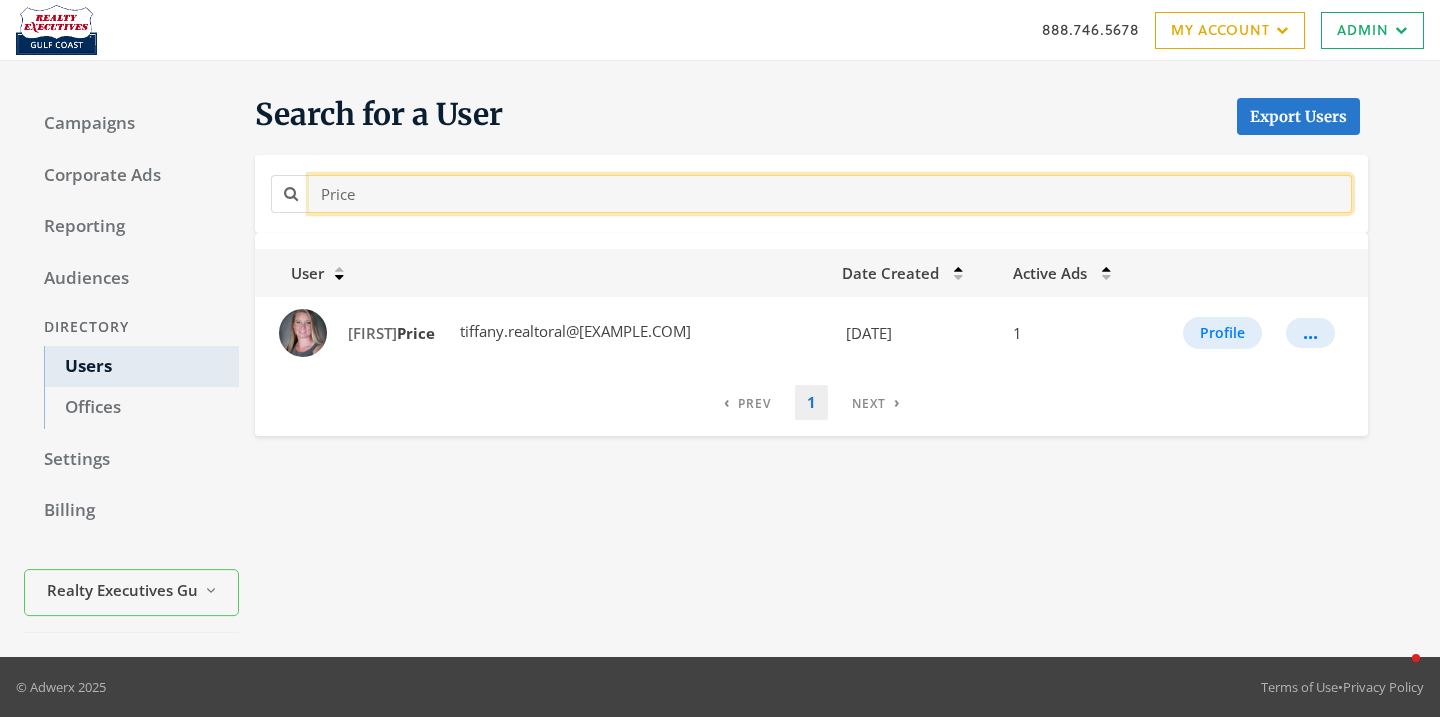 click on "Price" at bounding box center [830, 193] 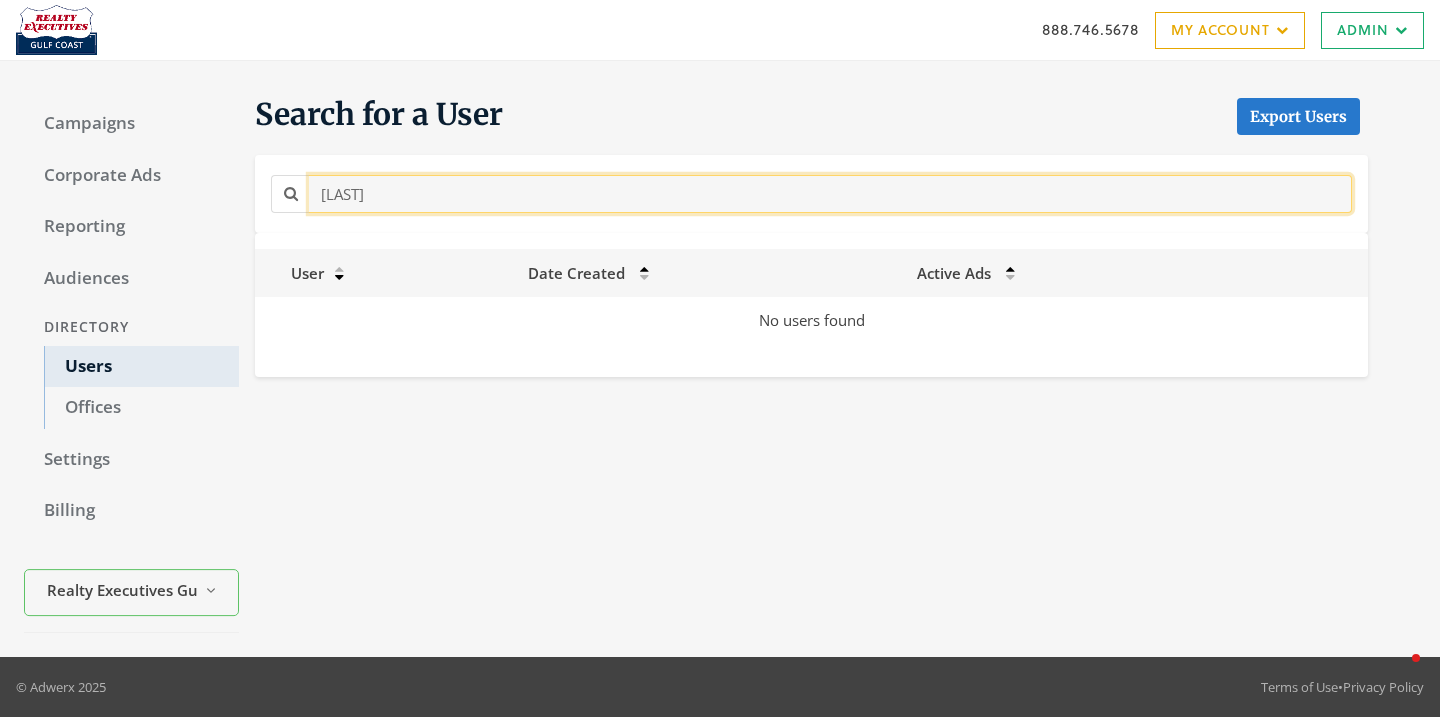 click on "[LAST]" at bounding box center [830, 193] 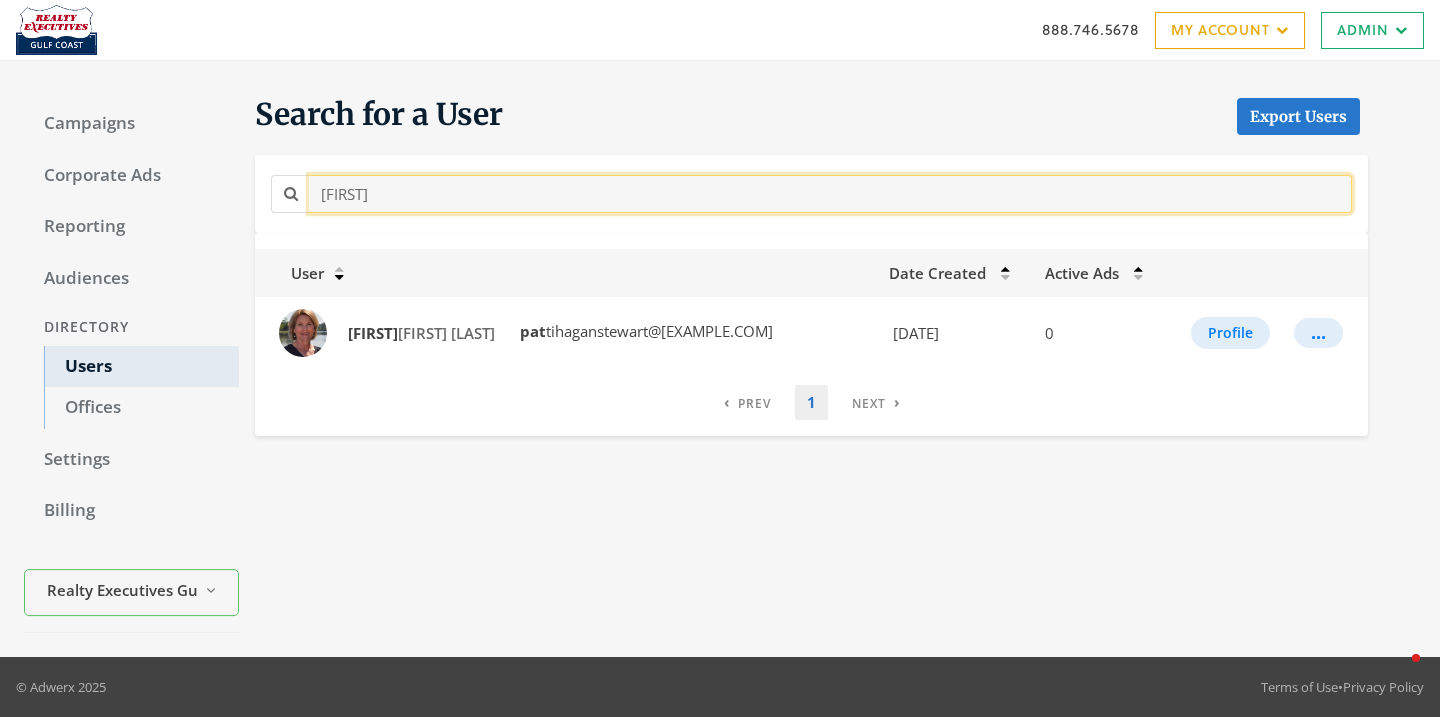 click on "[FIRST]" at bounding box center [830, 193] 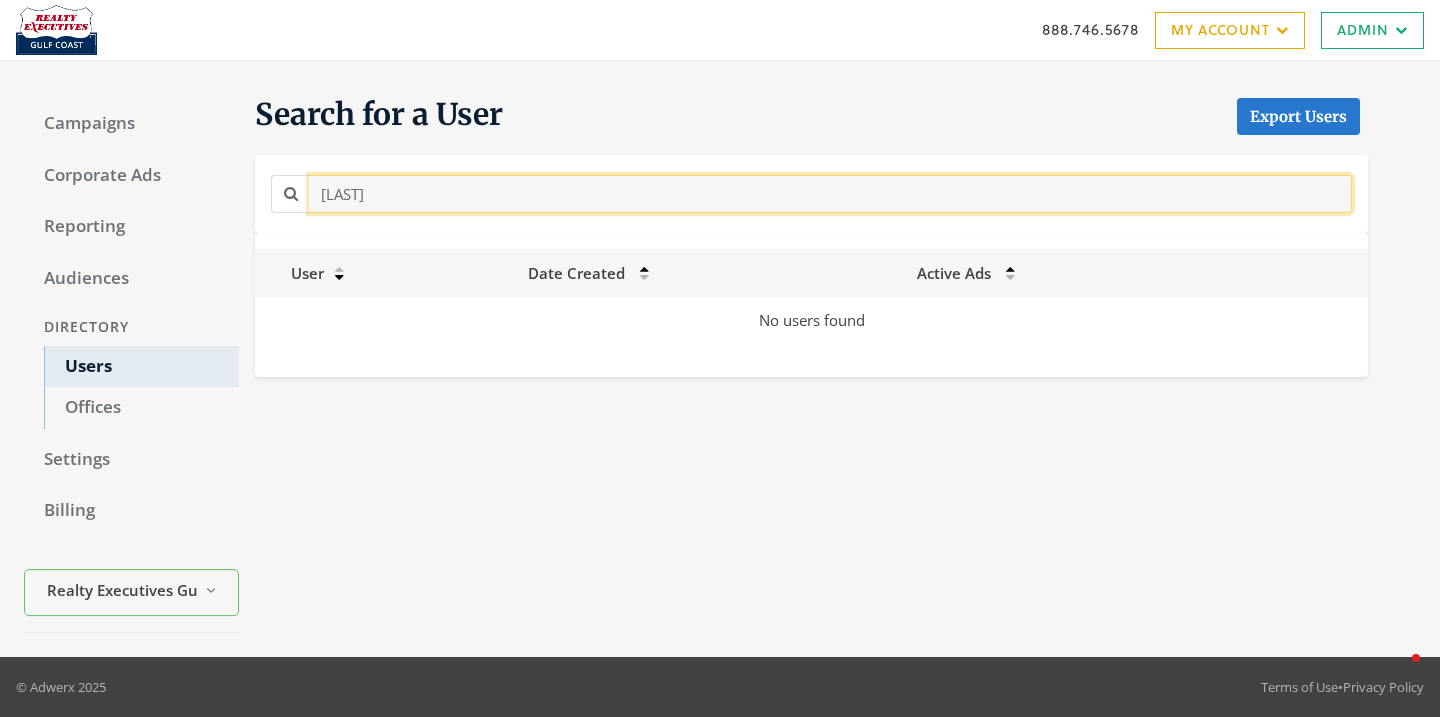 type on "[LAST]" 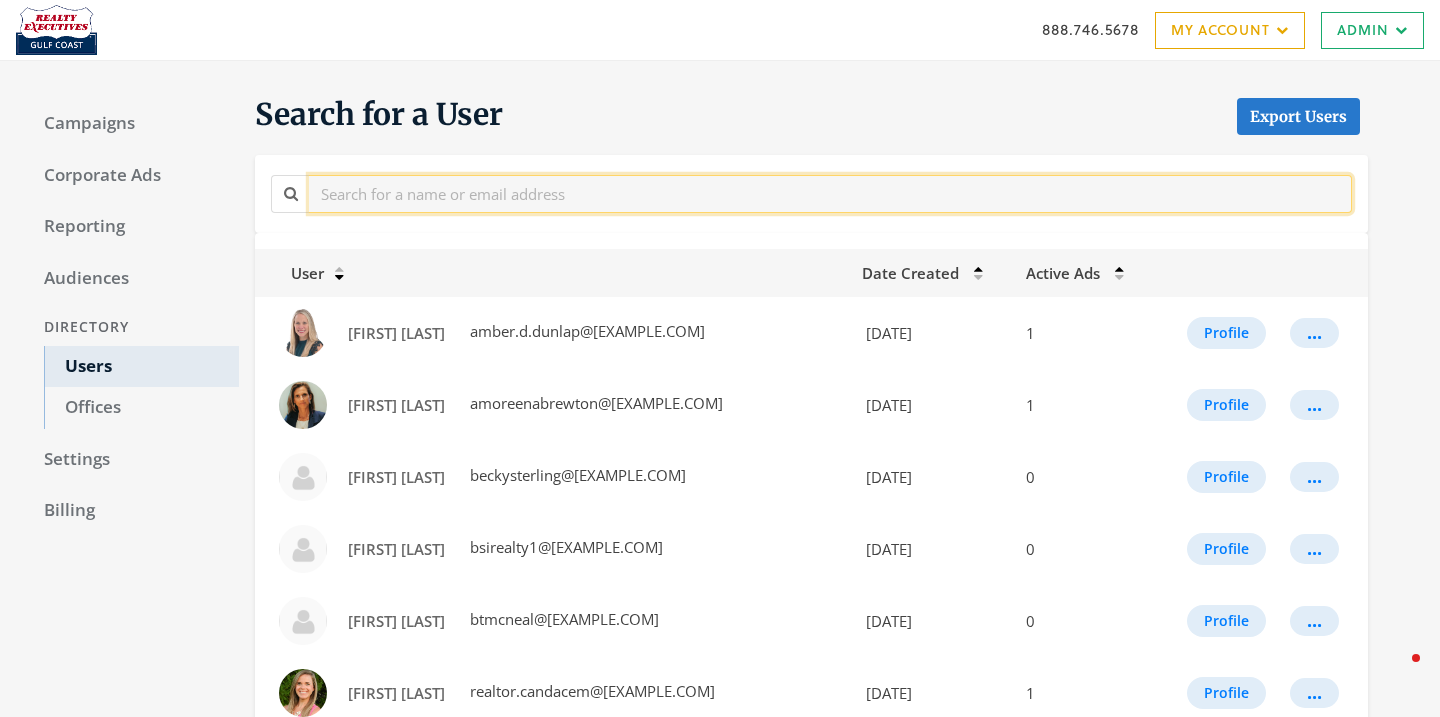 click at bounding box center [830, 193] 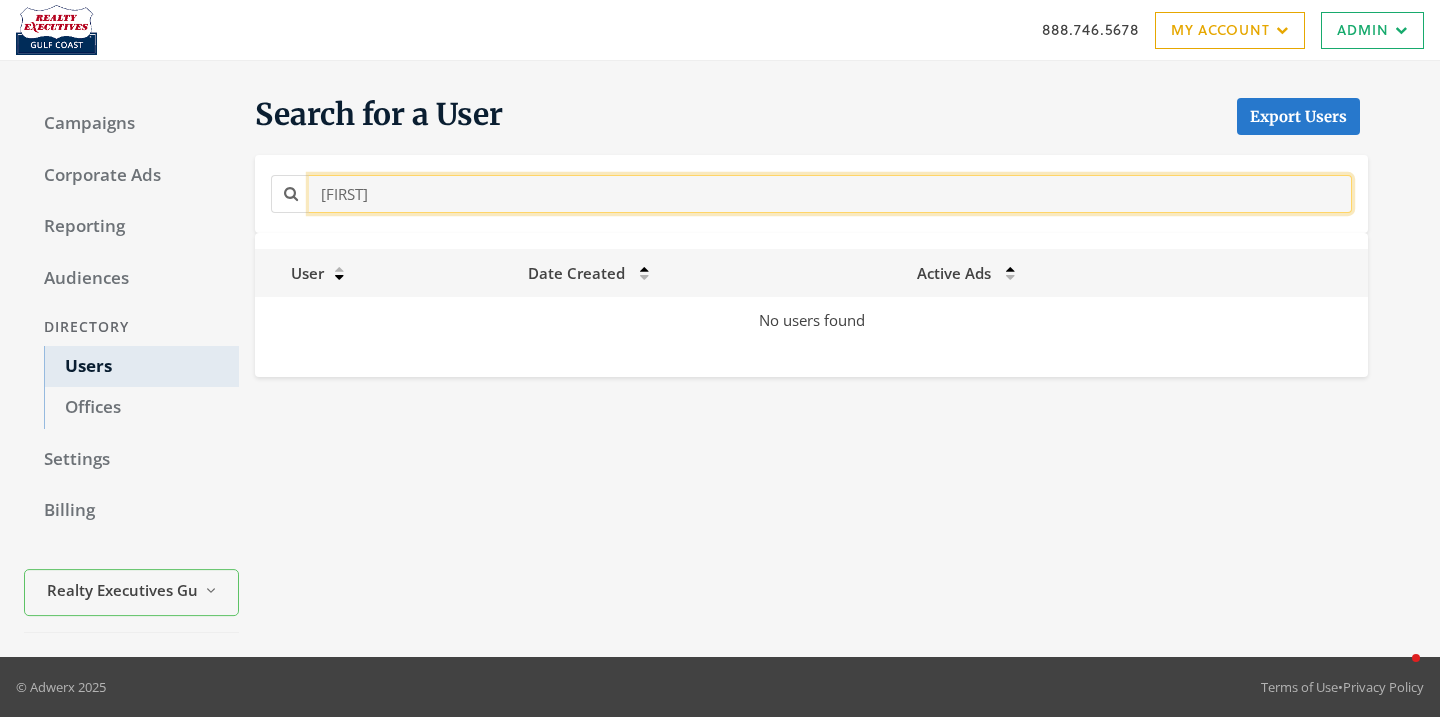 click on "[FIRST]" at bounding box center (830, 193) 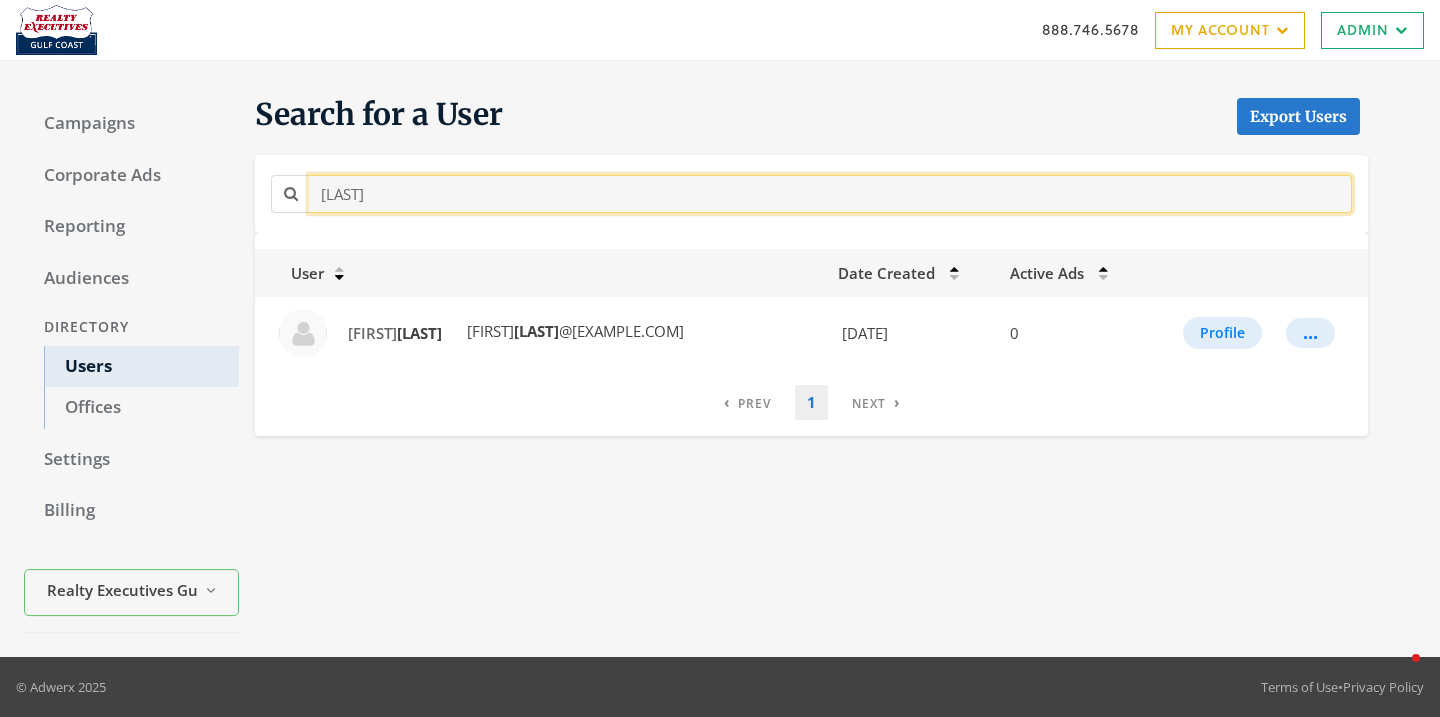 type on "[LAST]" 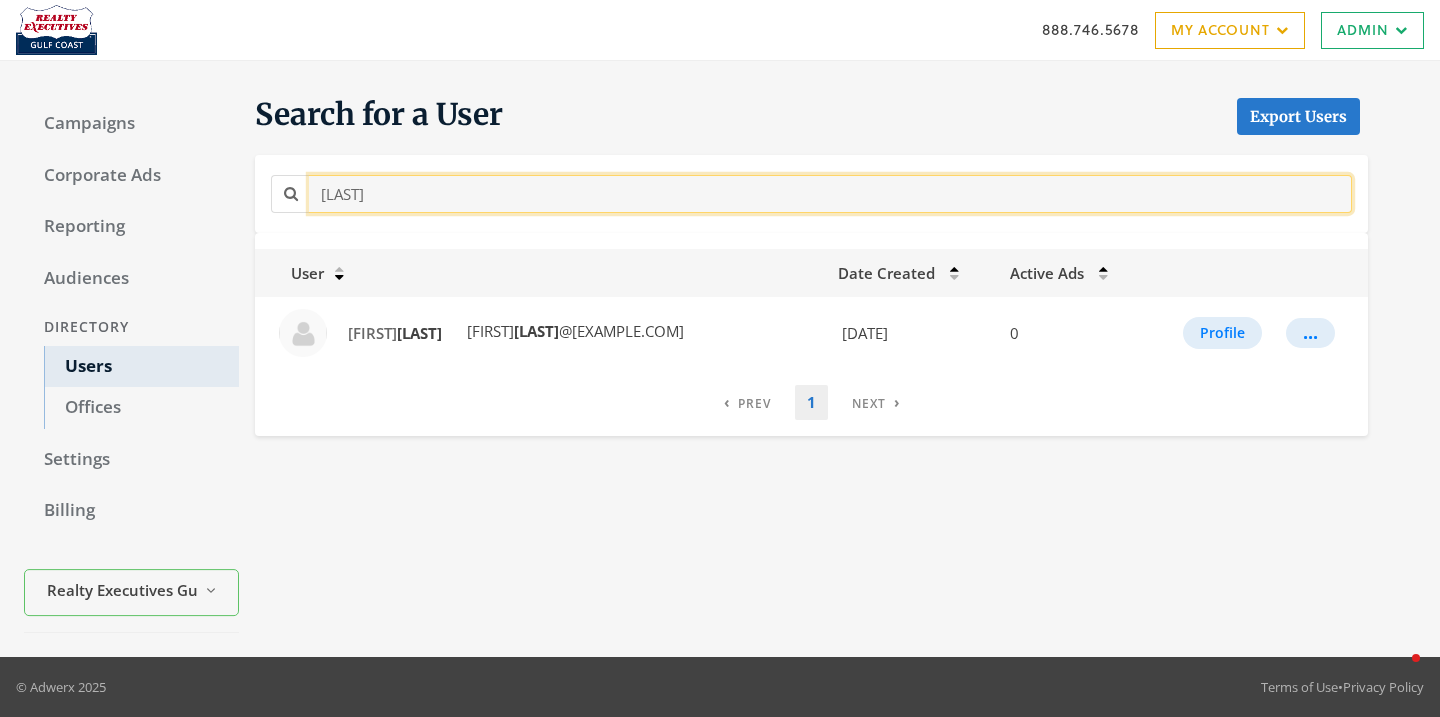 click on "[LAST]" at bounding box center [830, 193] 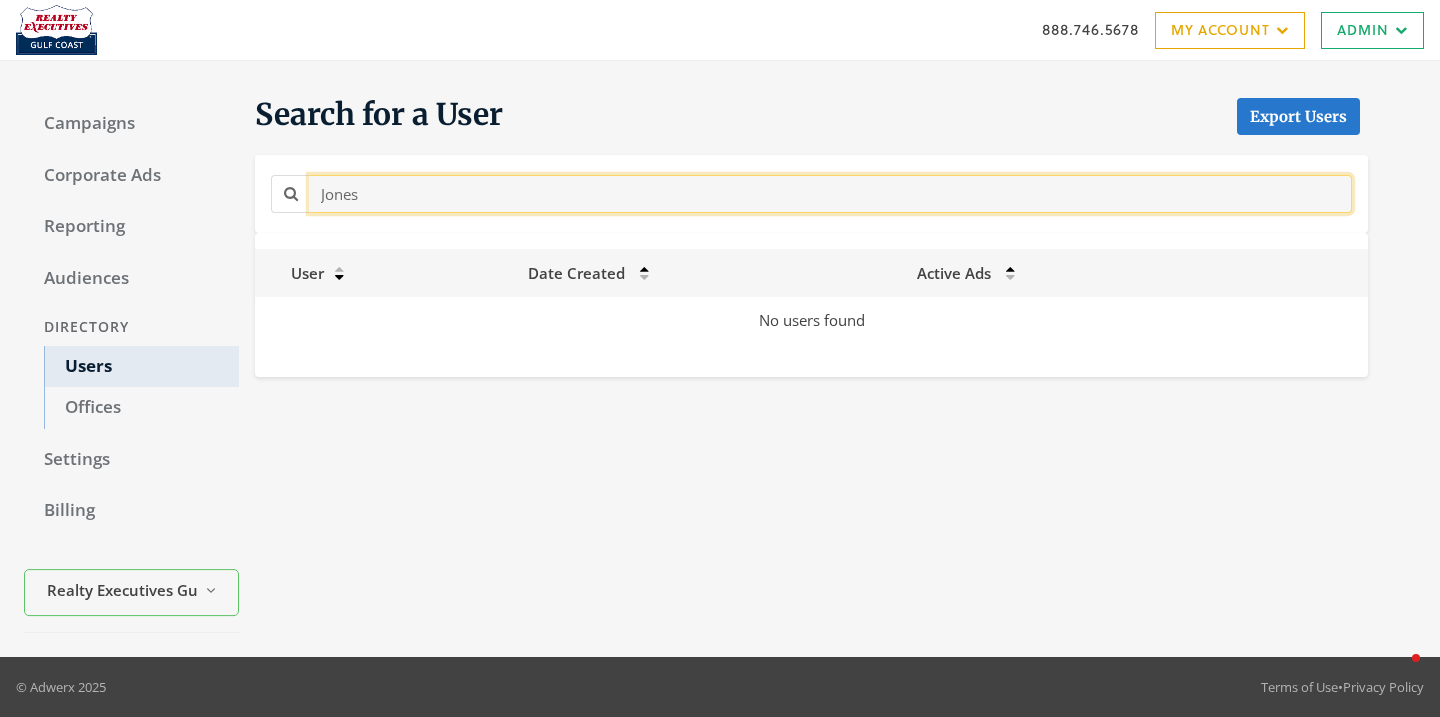 click on "Jones" at bounding box center (830, 193) 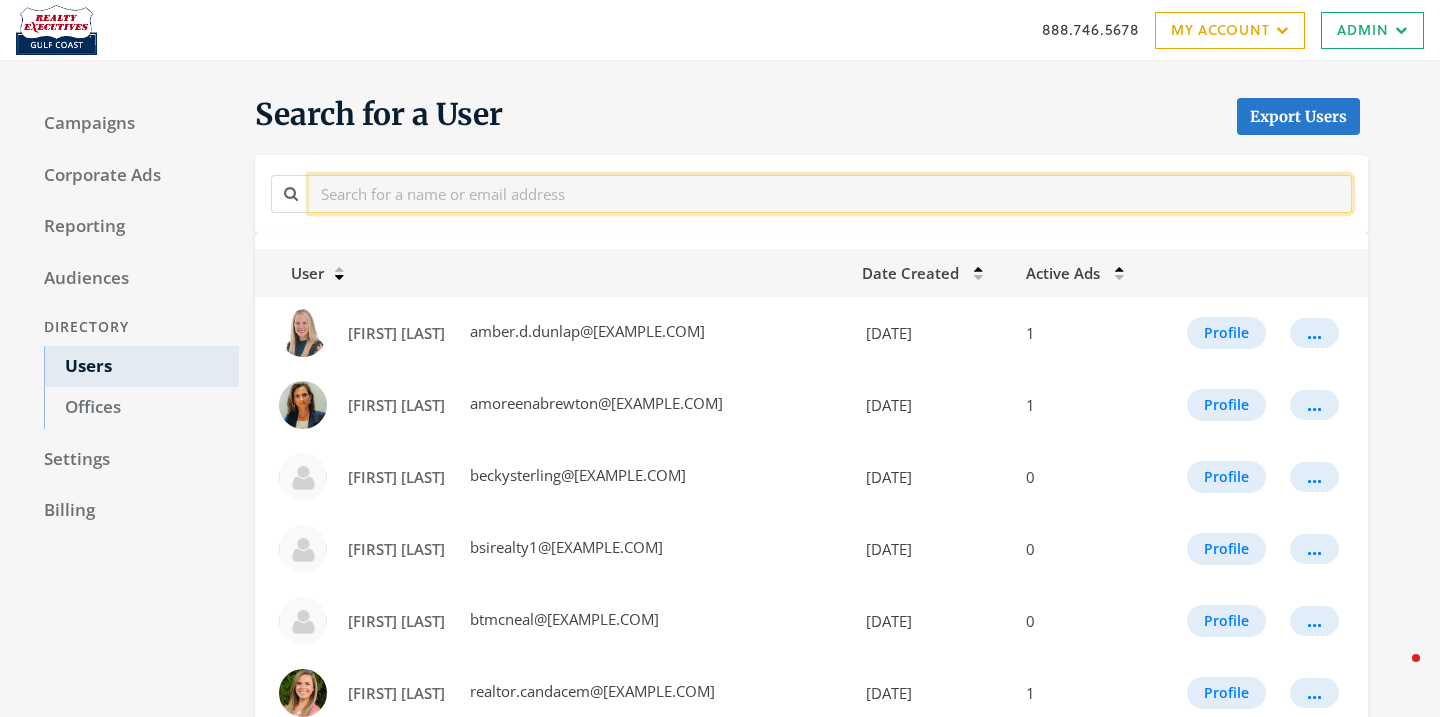 paste on "[LAST]" 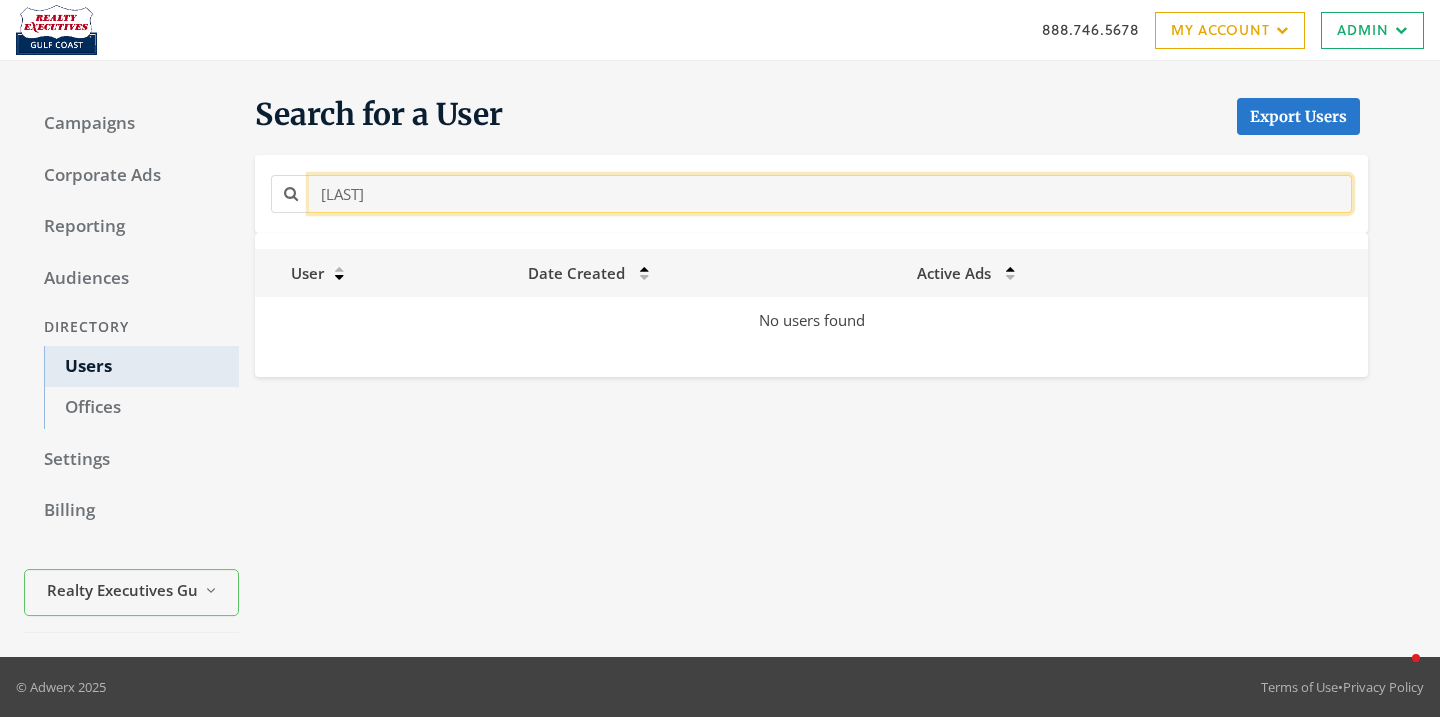 type on "[LAST]" 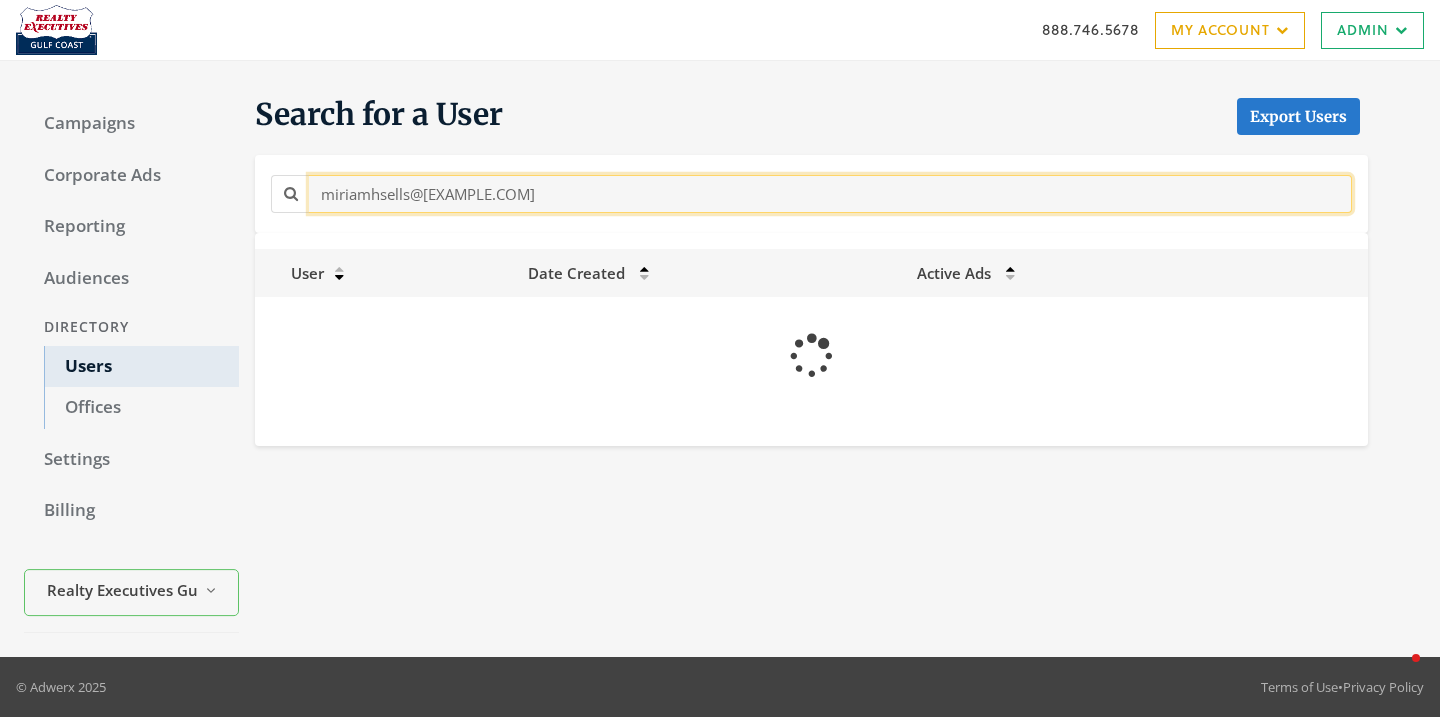 click on "miriamhsells@[EXAMPLE.COM]" at bounding box center (830, 193) 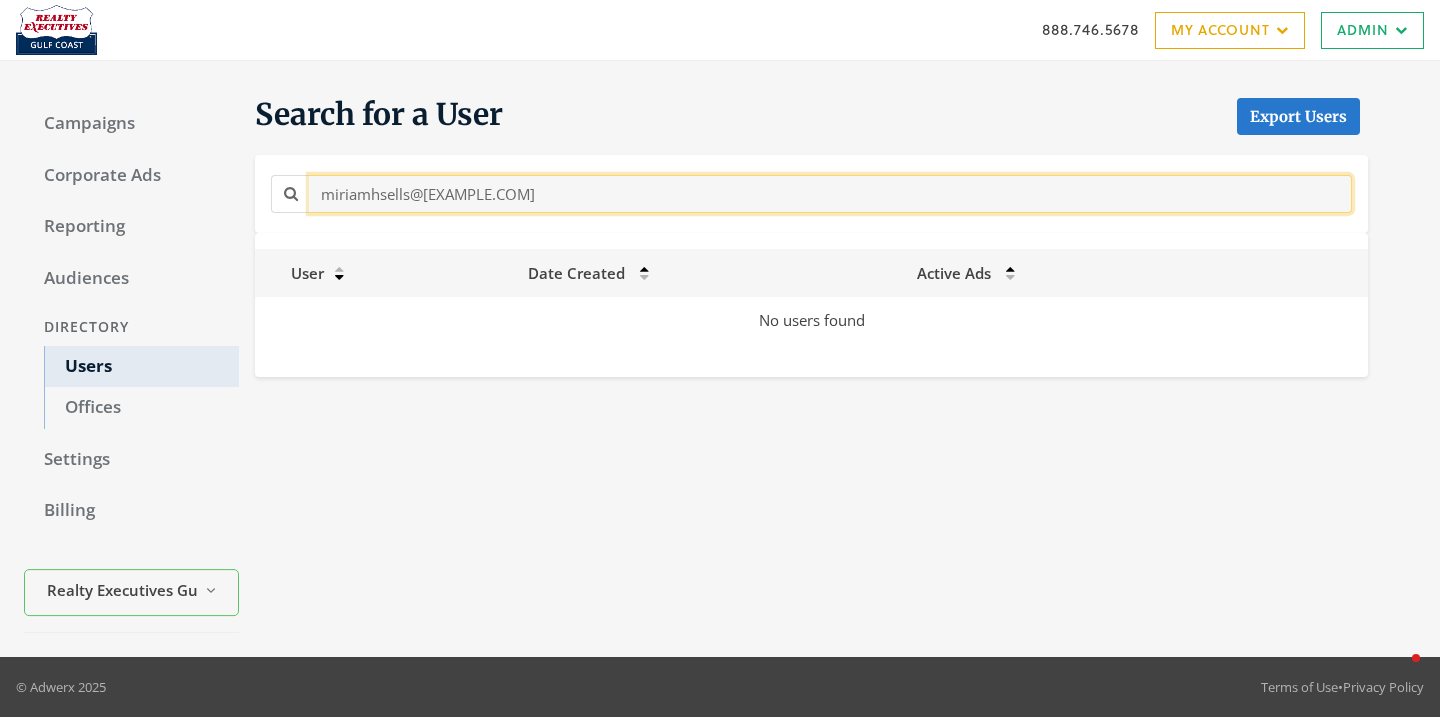 click on "miriamhsells@[EXAMPLE.COM]" at bounding box center (830, 193) 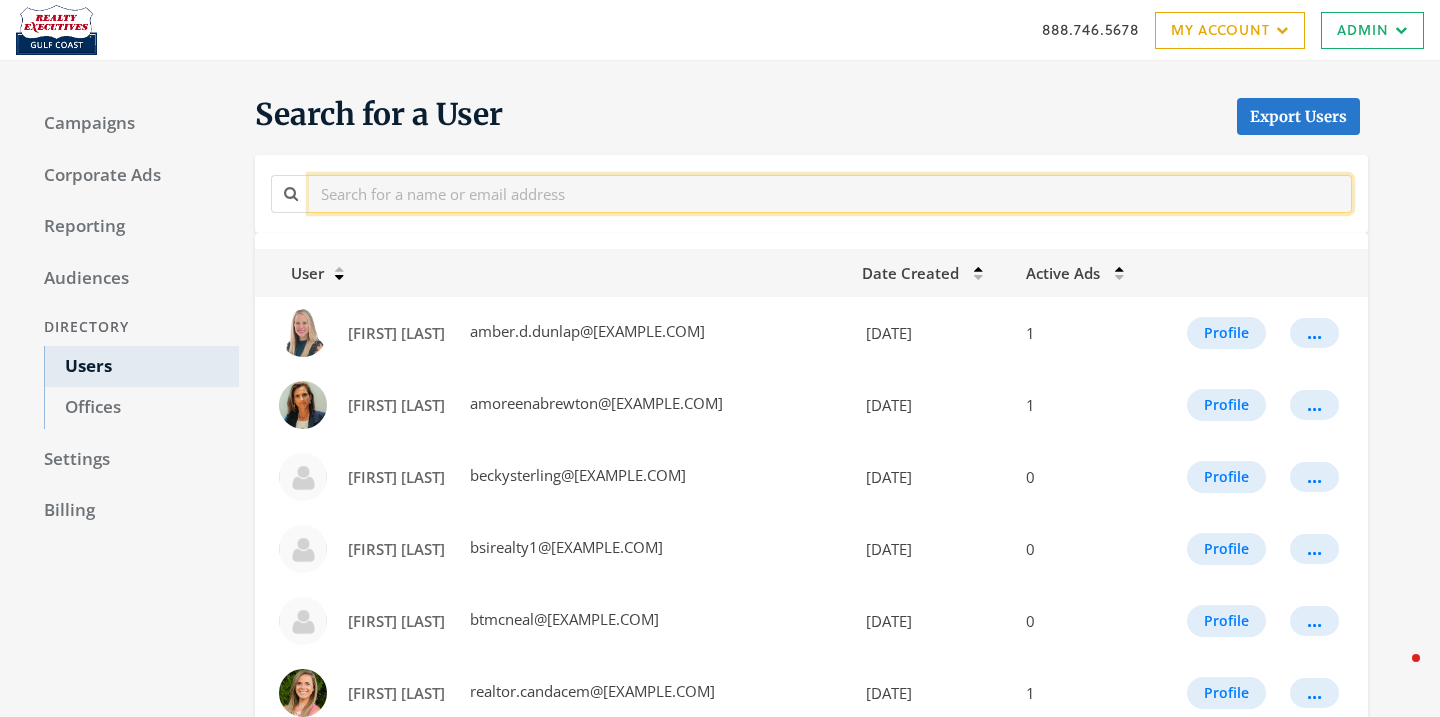 paste on "[LAST]" 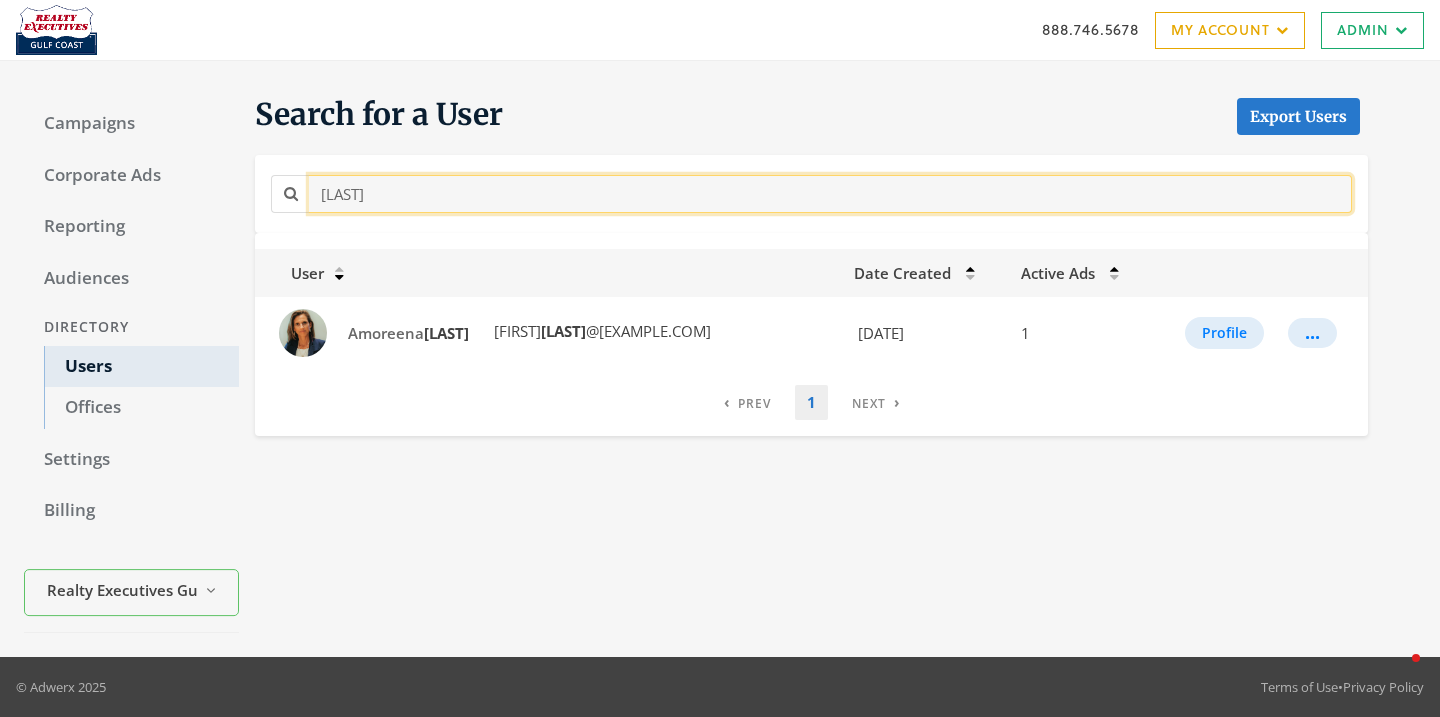 type on "[LAST]" 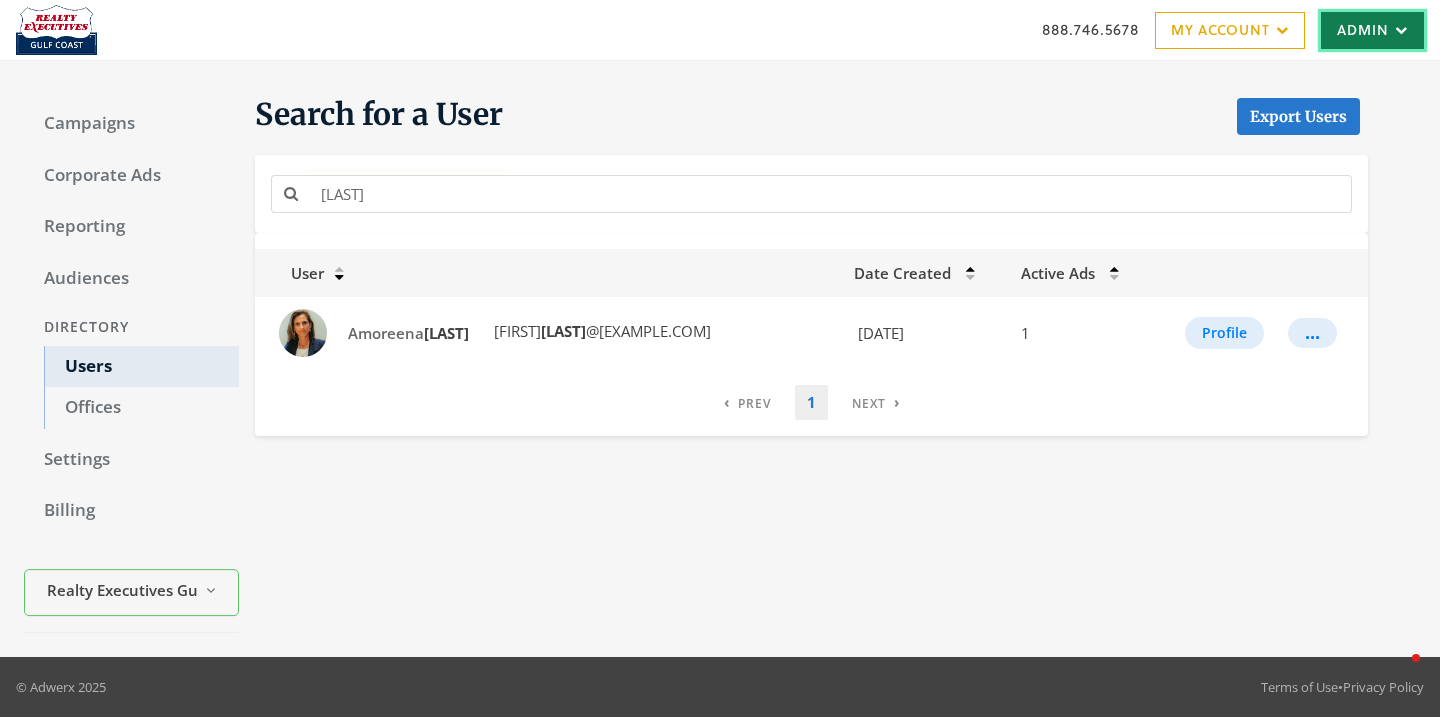click on "Admin" at bounding box center [1372, 30] 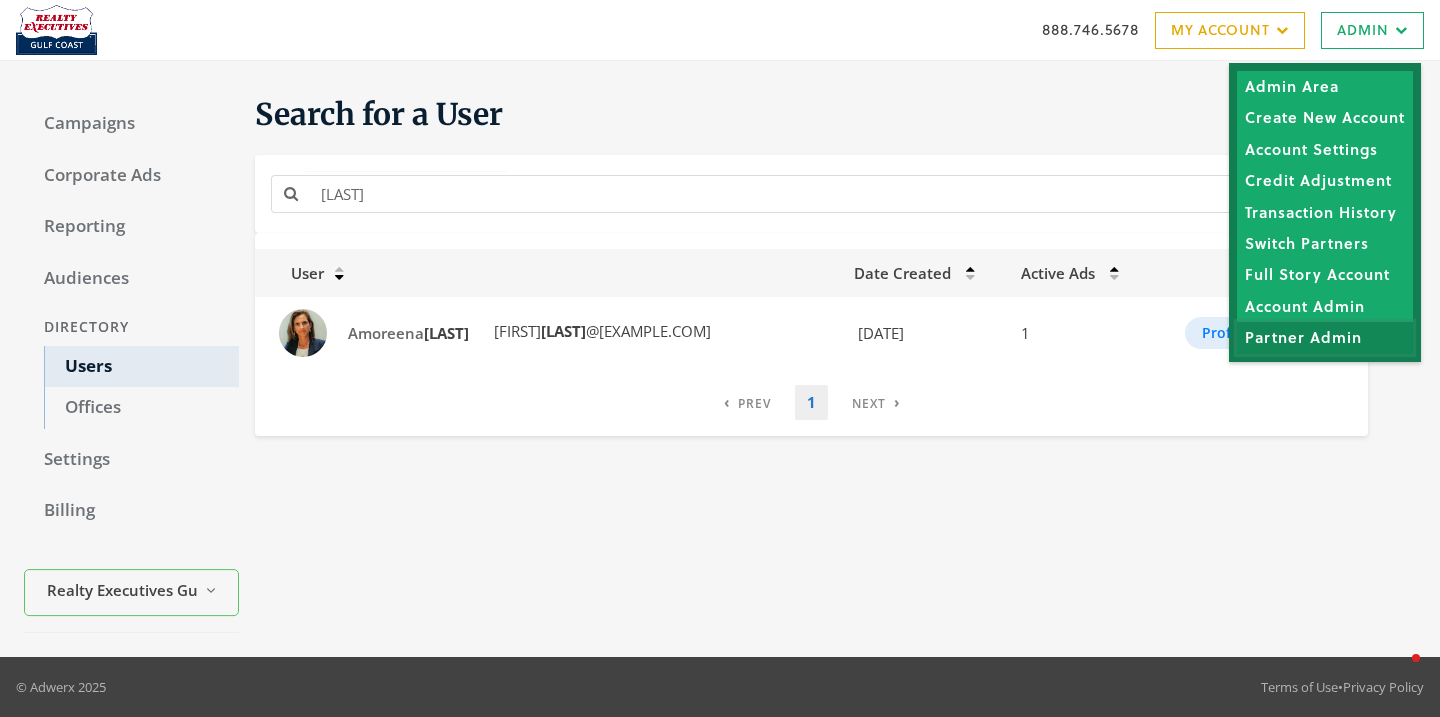 click on "Partner Admin" at bounding box center [1325, 337] 